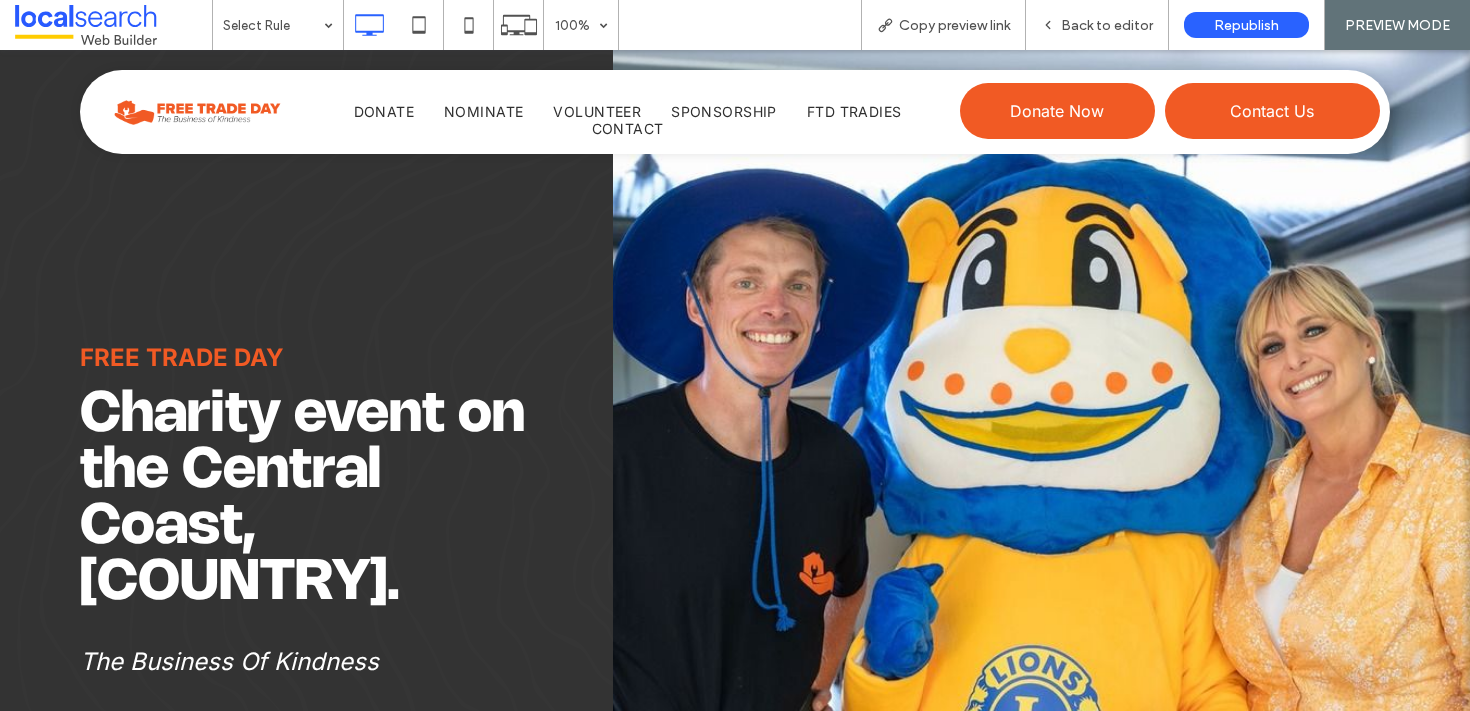 scroll, scrollTop: 0, scrollLeft: 0, axis: both 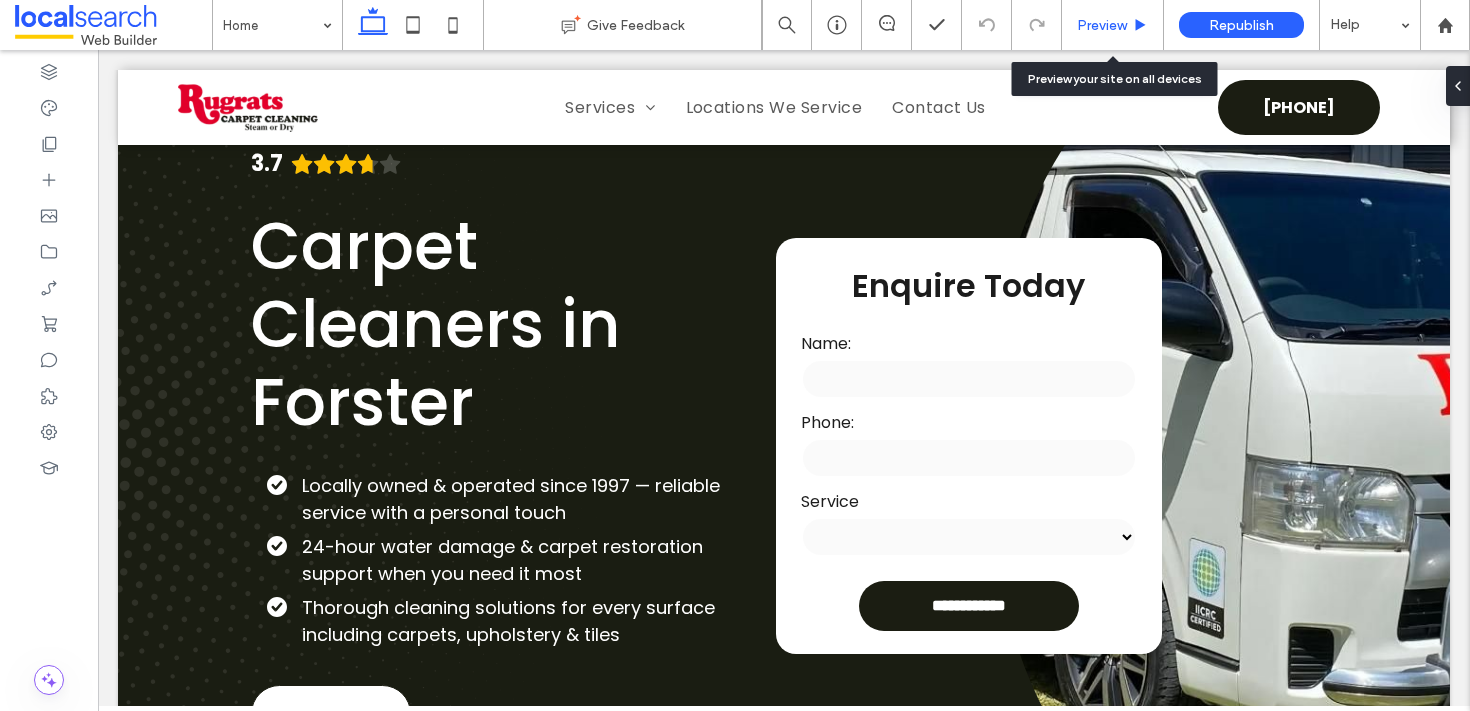 click on "Preview" at bounding box center (1113, 25) 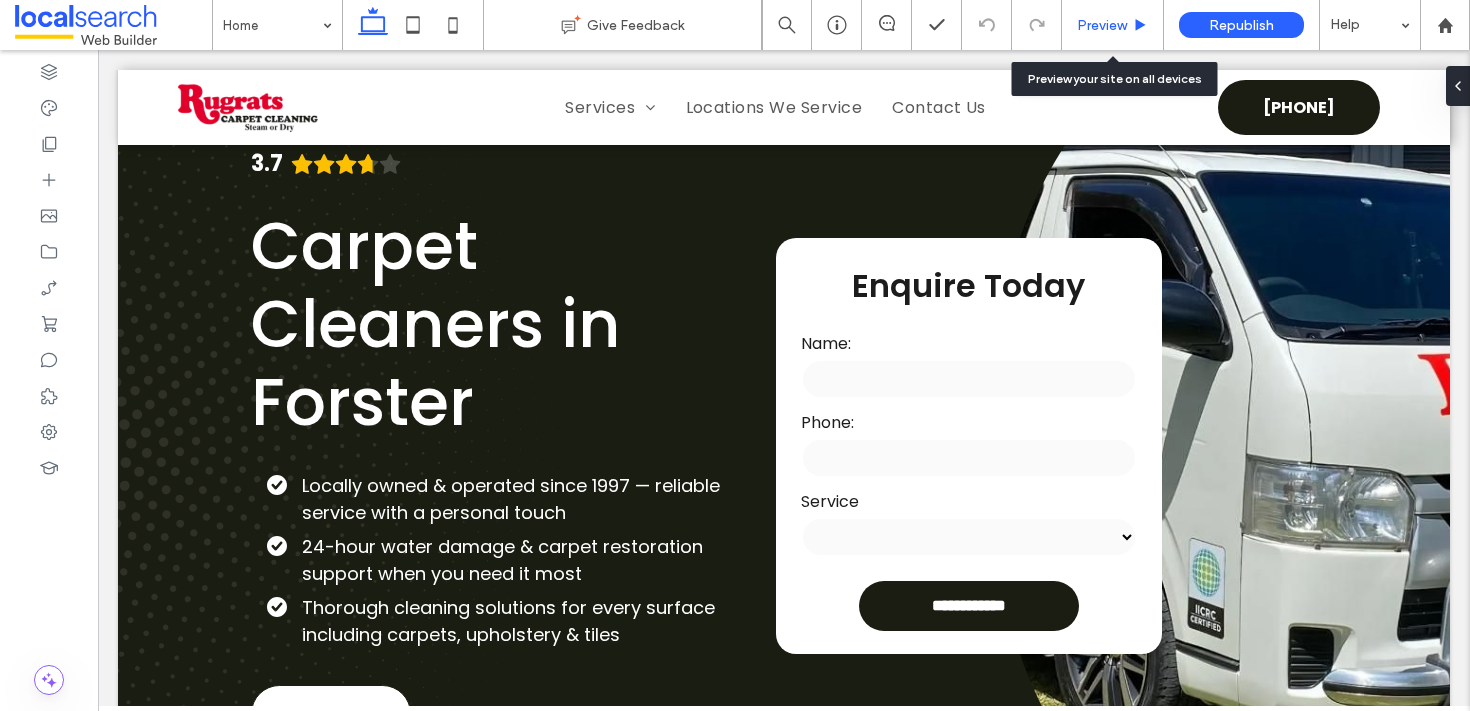 click on "Preview" at bounding box center (1113, 25) 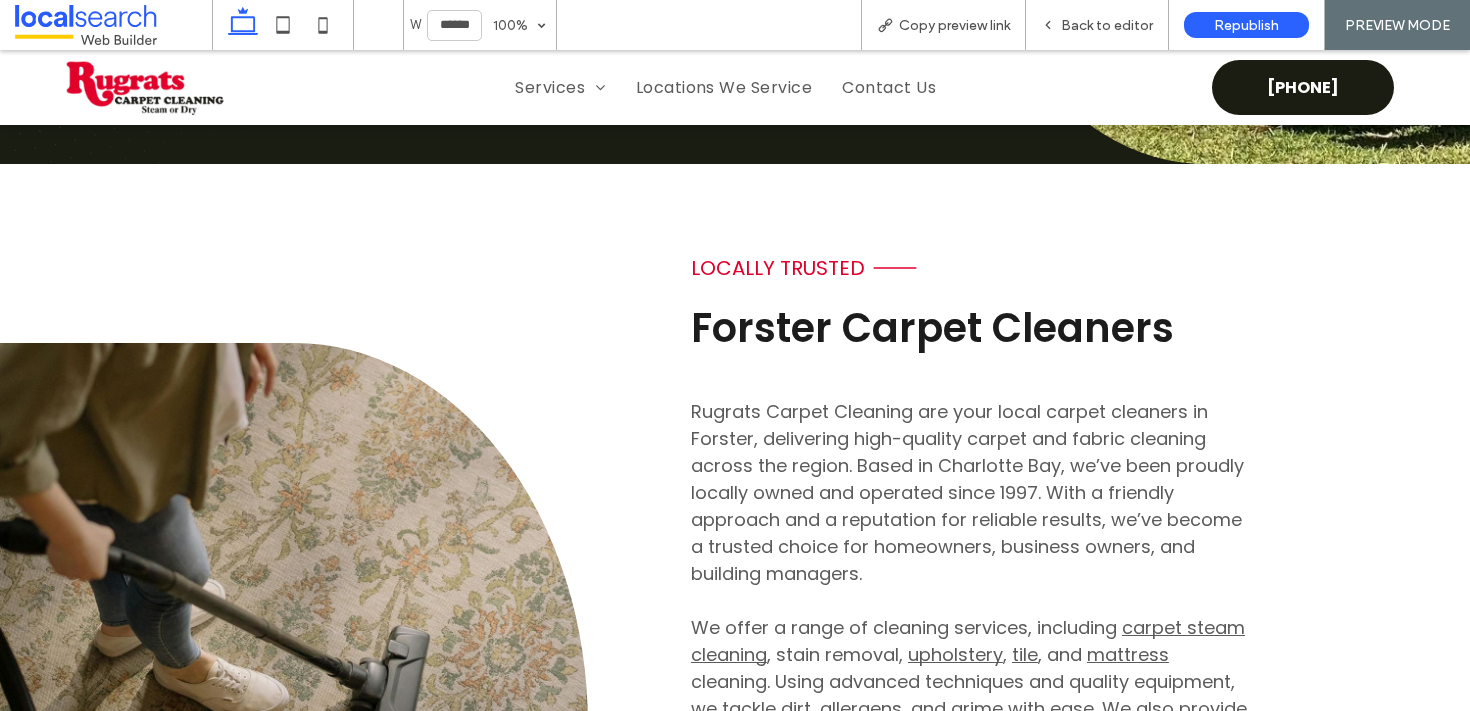 scroll, scrollTop: 0, scrollLeft: 0, axis: both 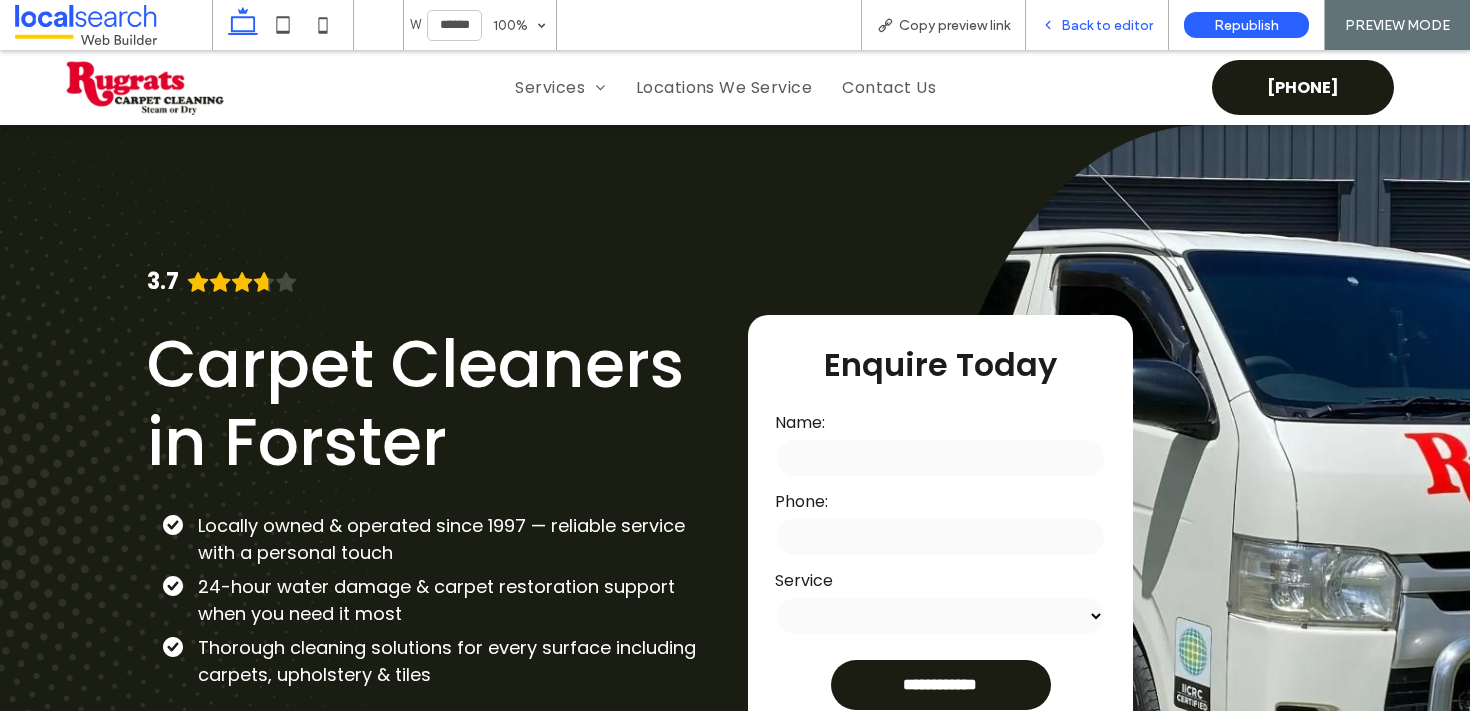 click on "Back to editor" at bounding box center (1097, 25) 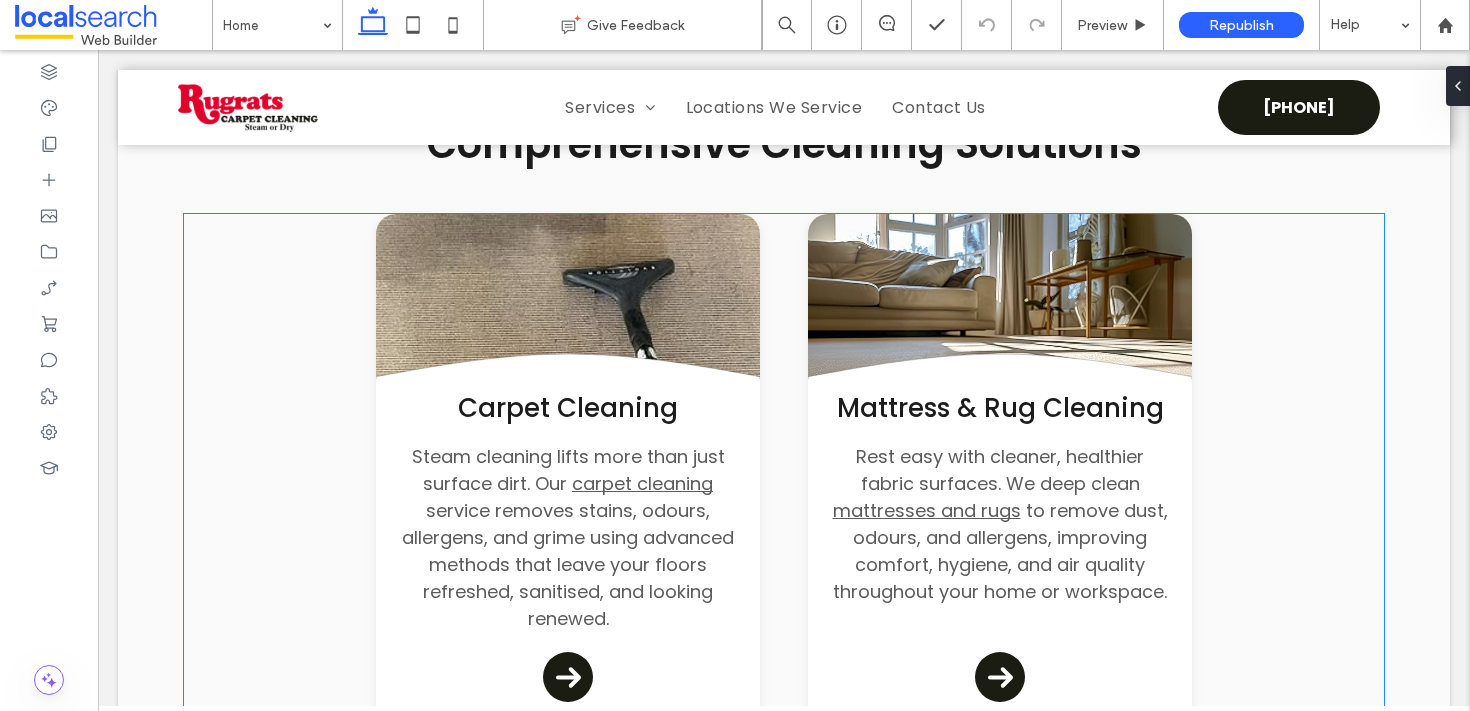 scroll, scrollTop: 2146, scrollLeft: 0, axis: vertical 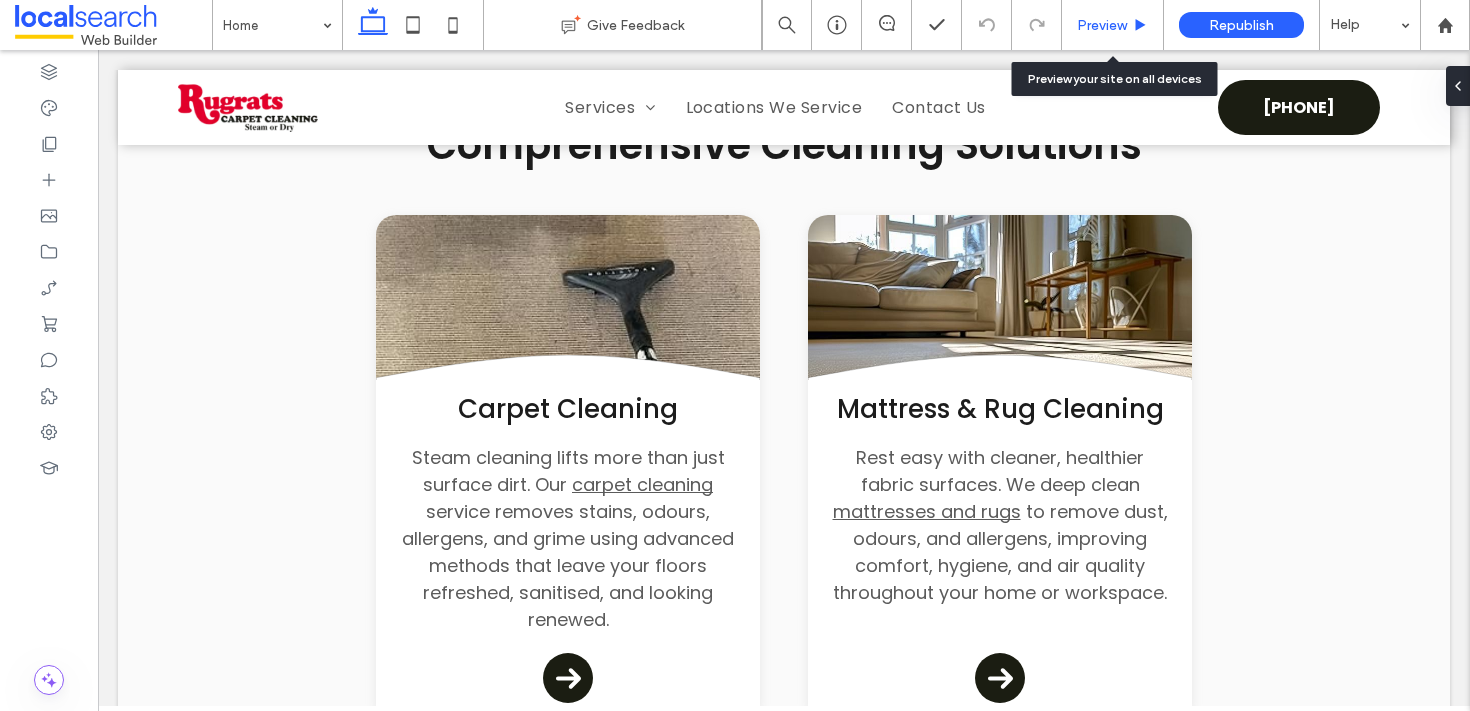 click on "Preview" at bounding box center [1102, 25] 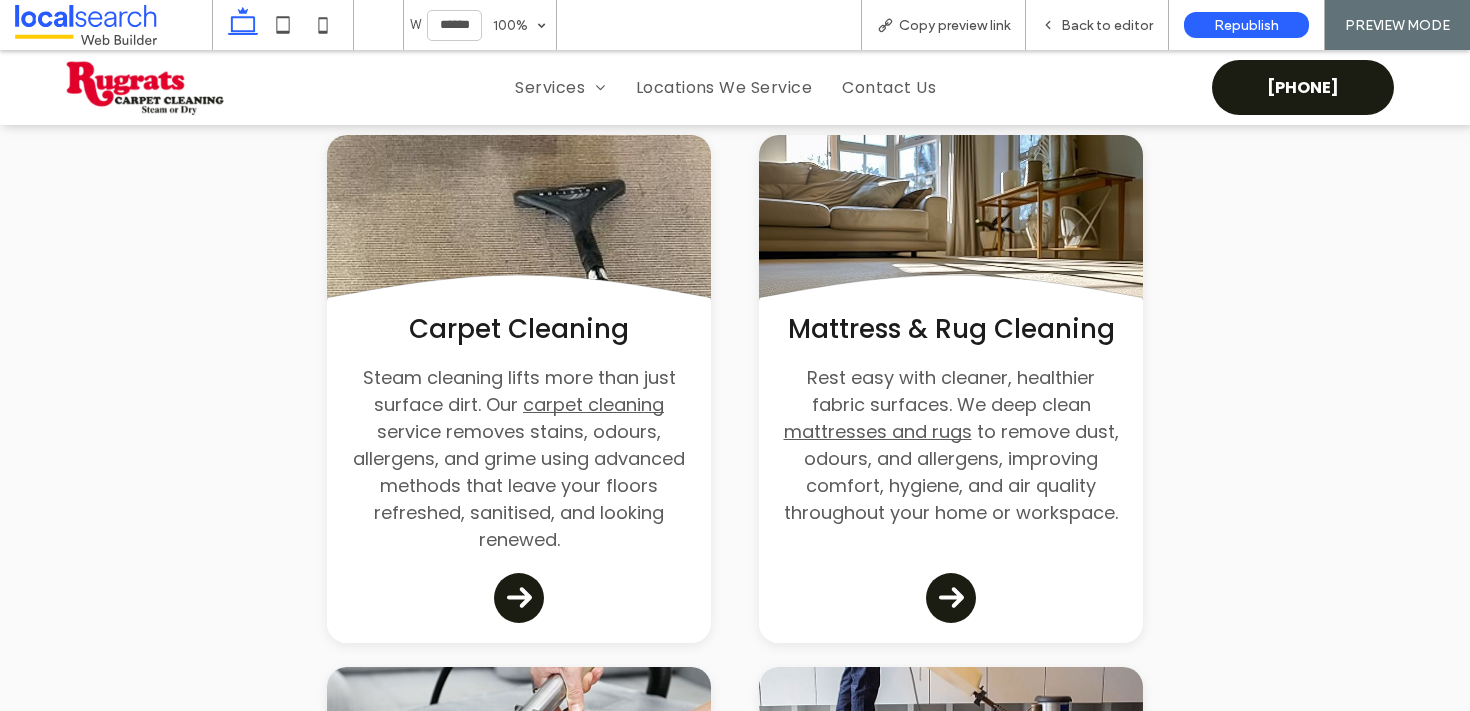 scroll, scrollTop: 2105, scrollLeft: 0, axis: vertical 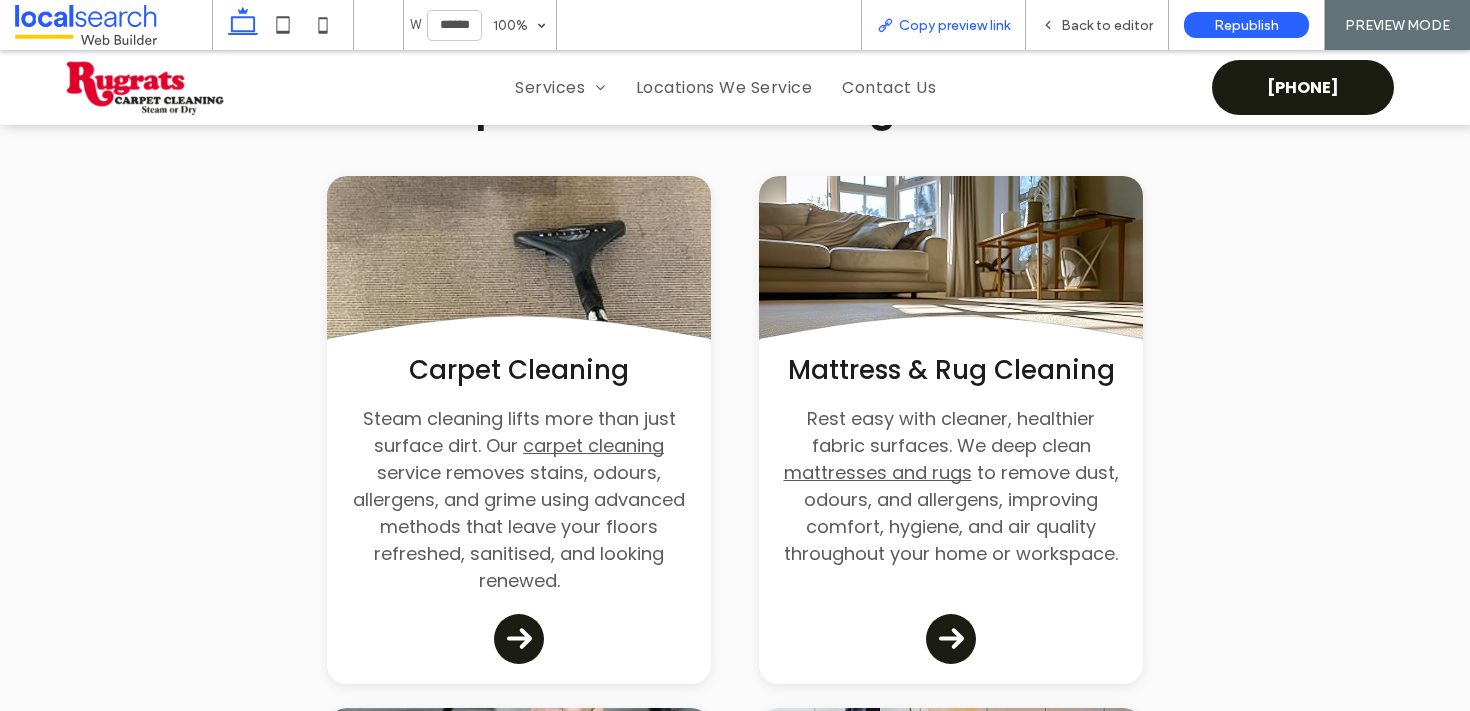 click on "Copy preview link" at bounding box center [954, 25] 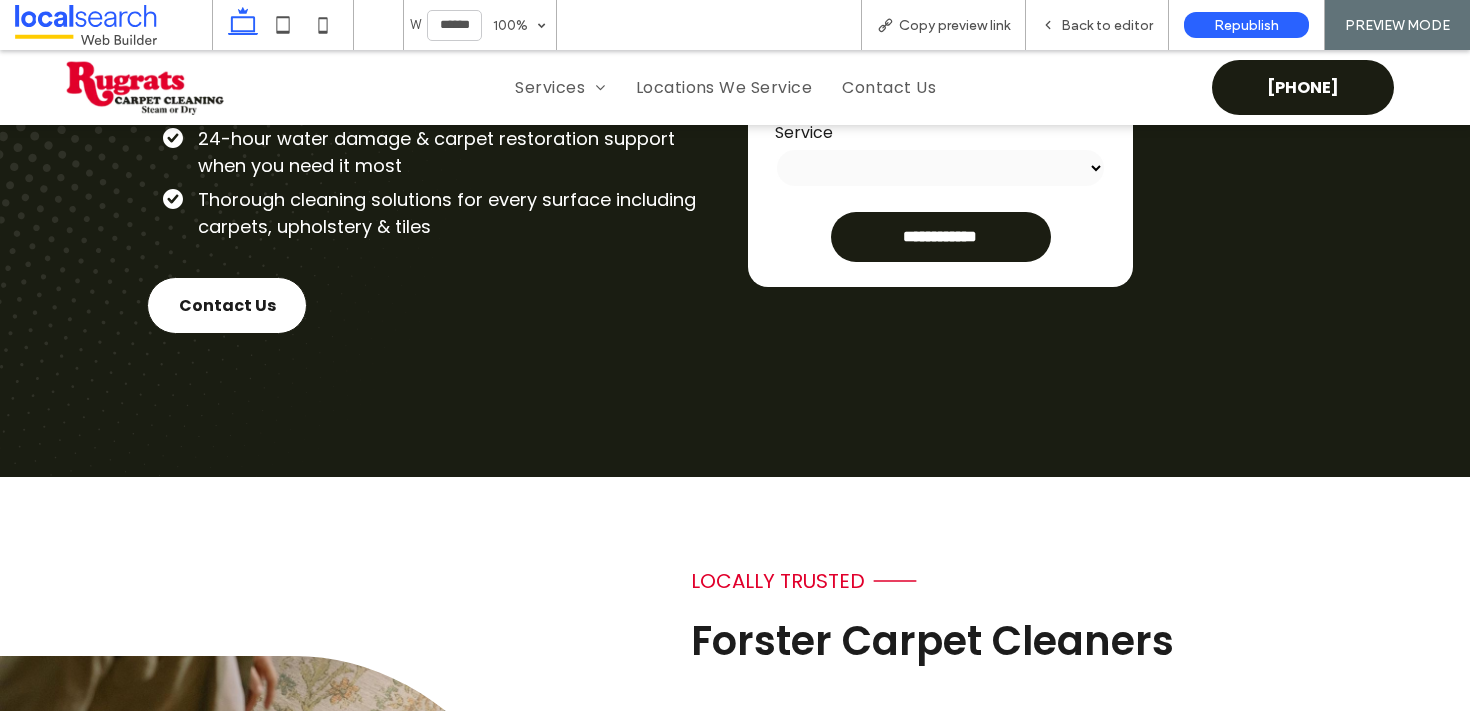 scroll, scrollTop: 0, scrollLeft: 0, axis: both 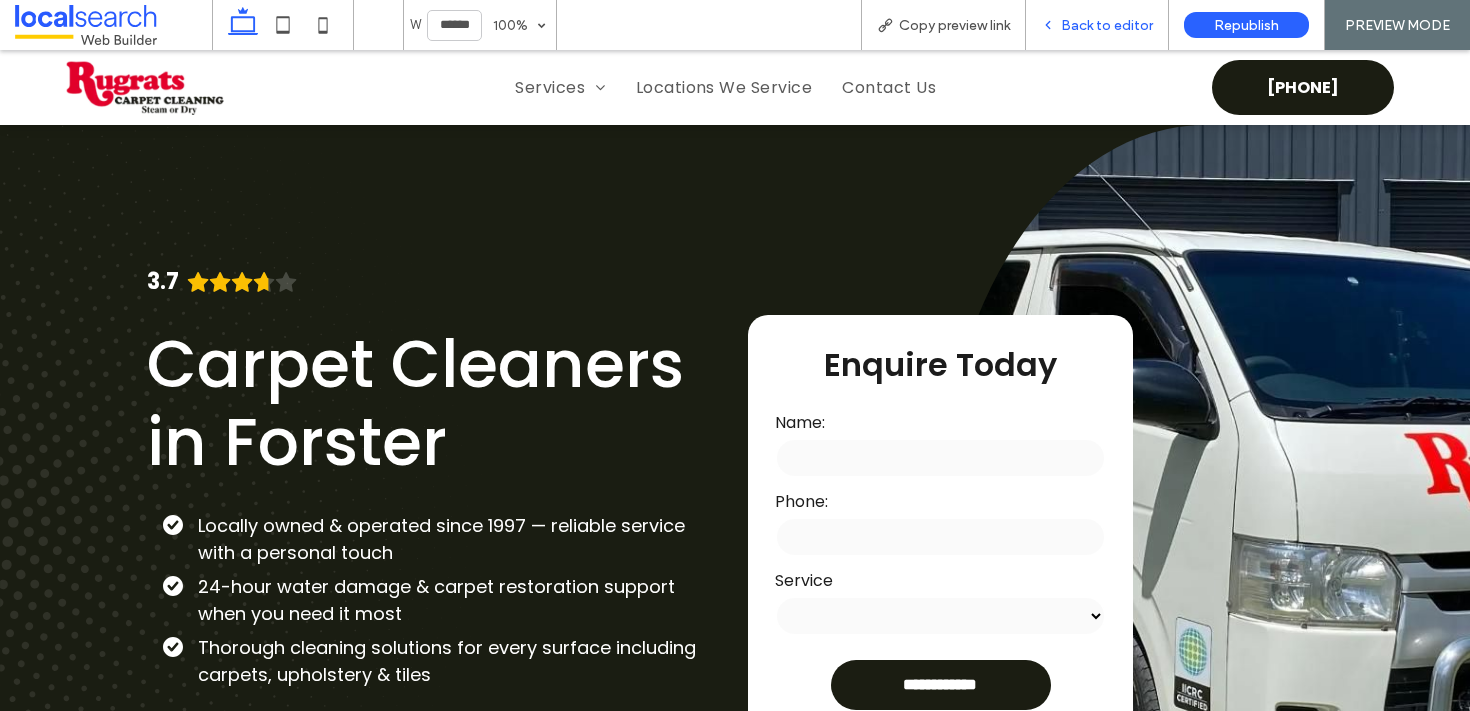 click on "Back to editor" at bounding box center (1107, 25) 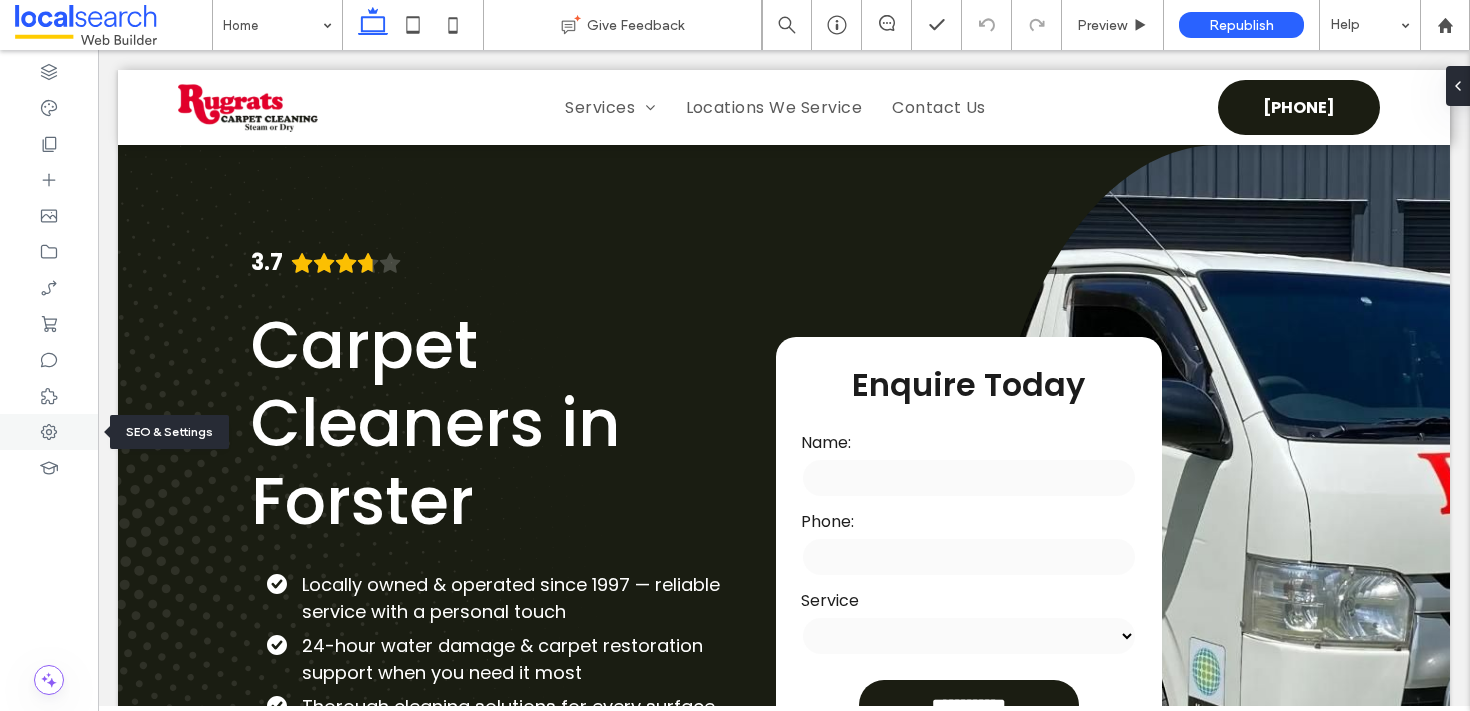 click 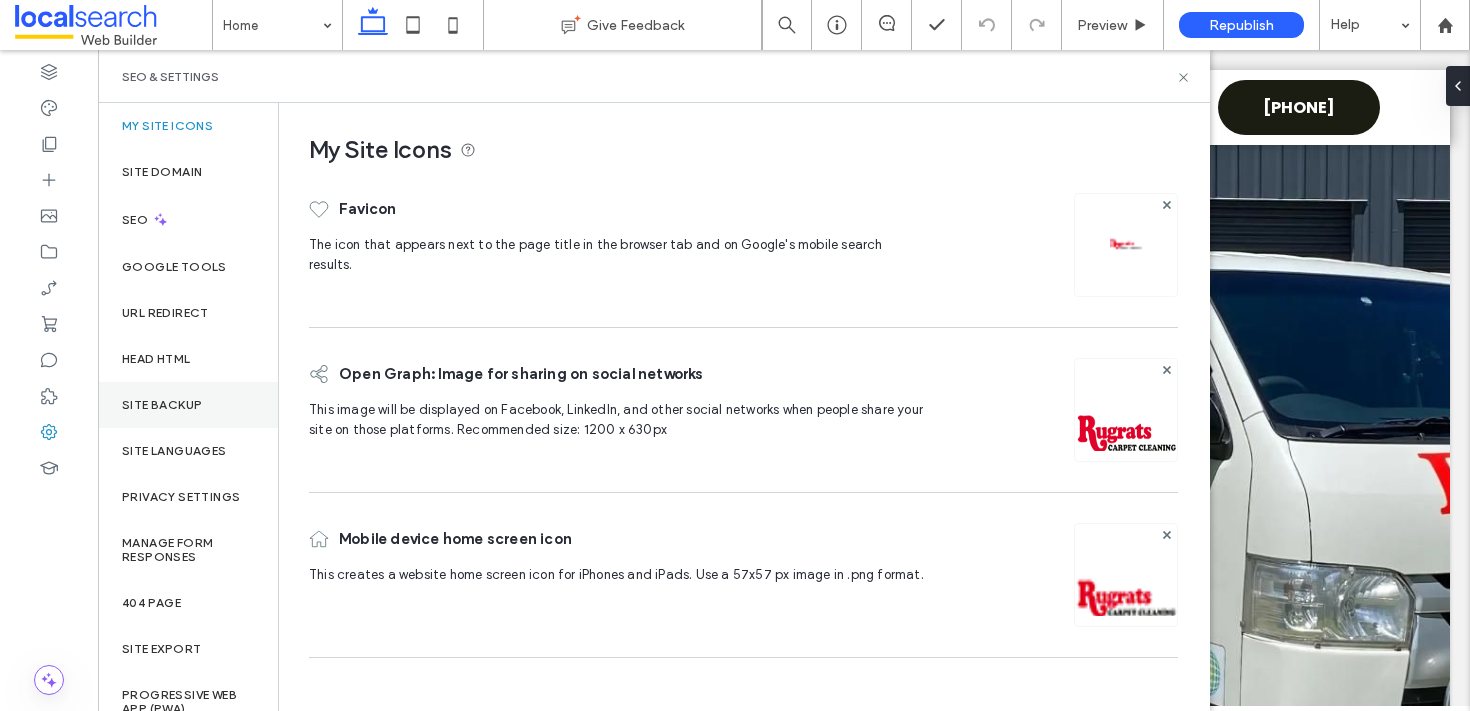 click on "Site Backup" at bounding box center [162, 405] 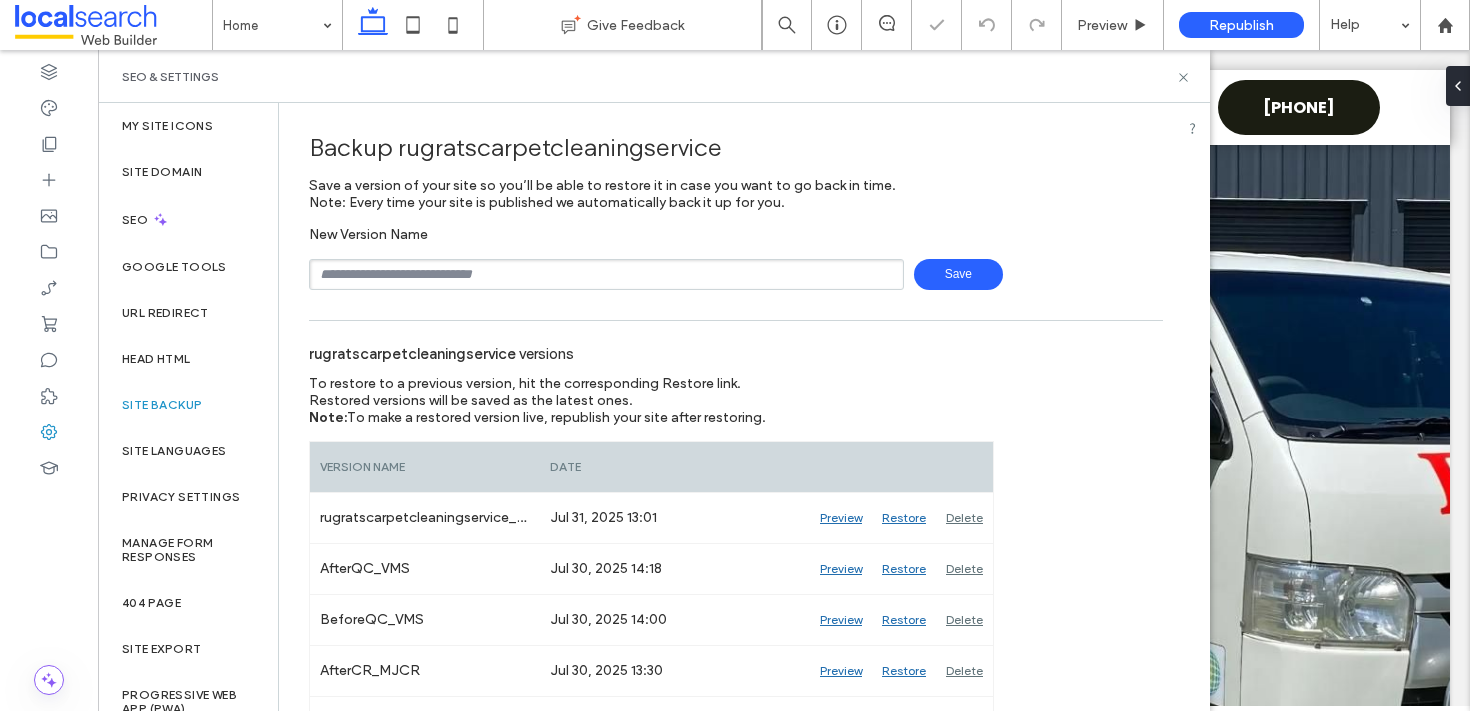 click on "Save" at bounding box center [958, 274] 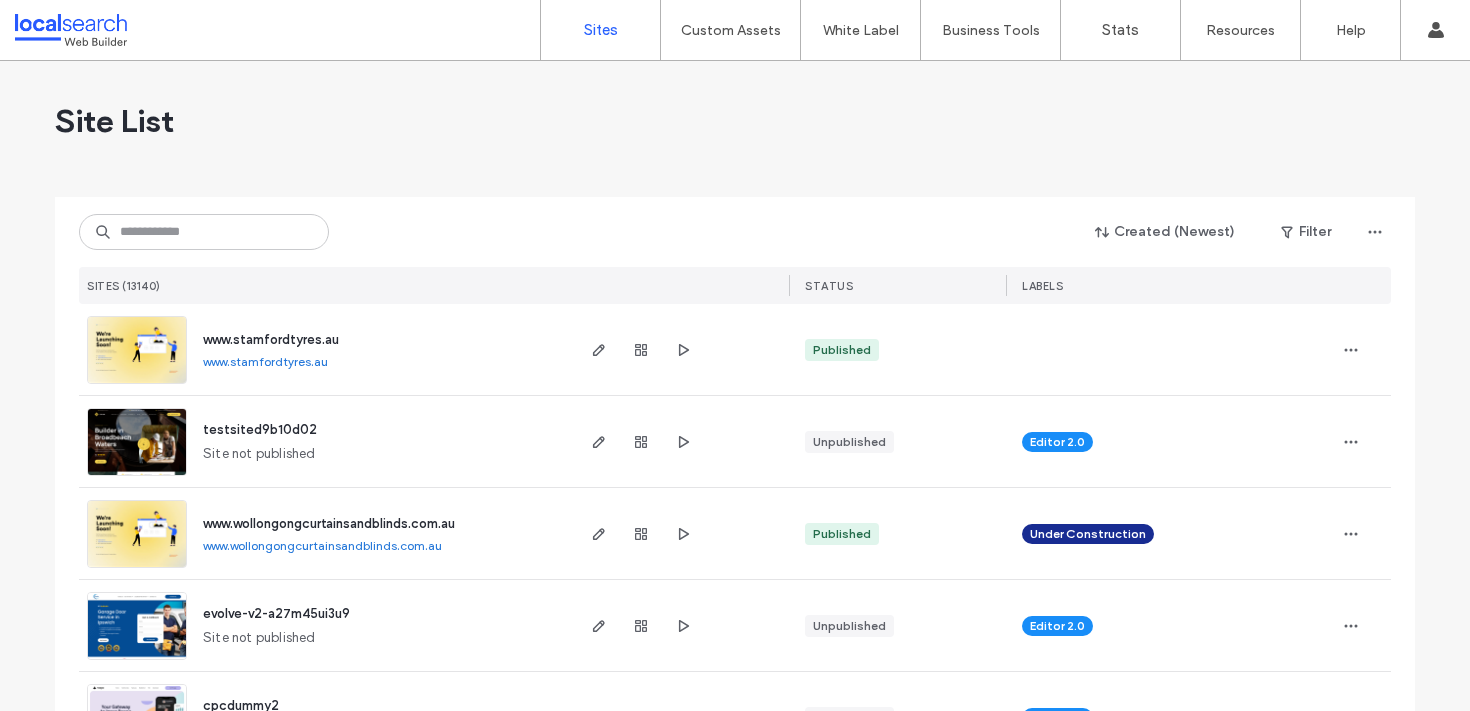 scroll, scrollTop: 0, scrollLeft: 0, axis: both 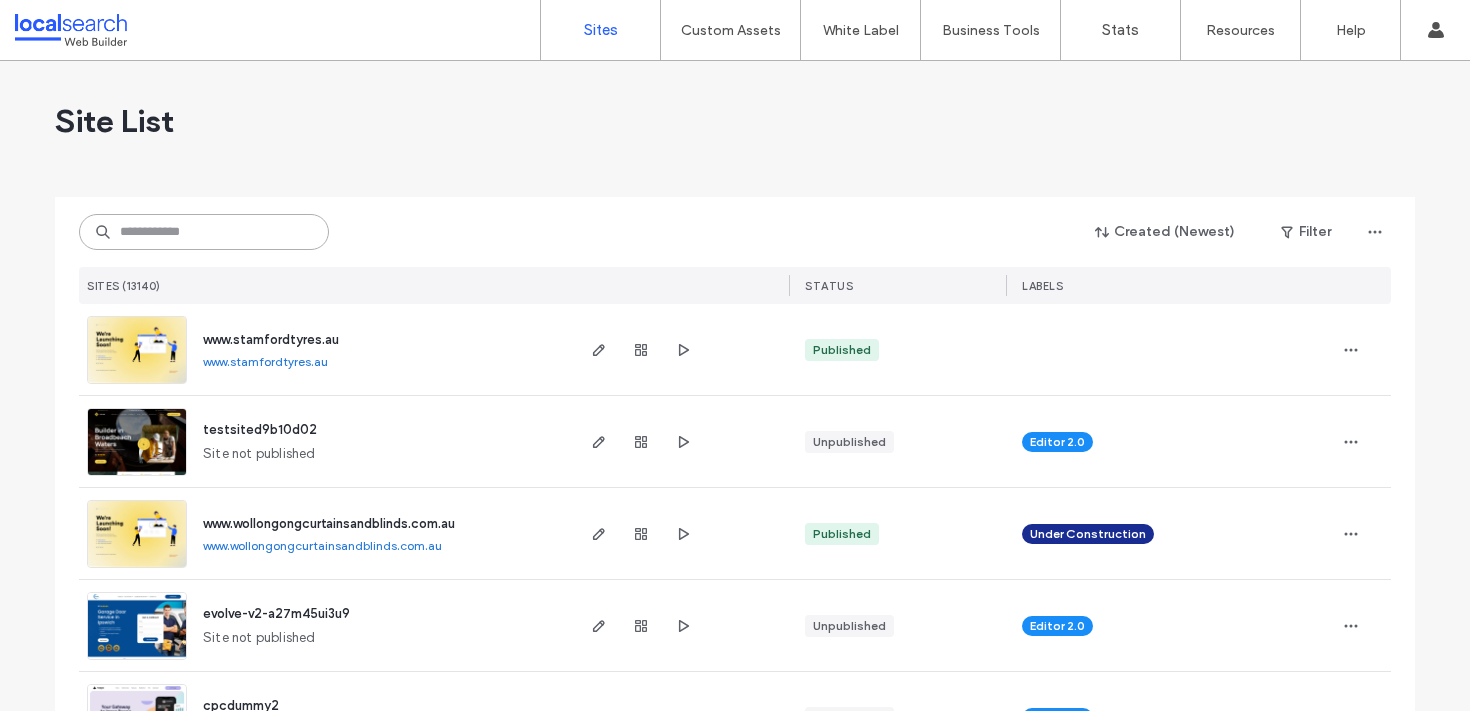 click at bounding box center [204, 232] 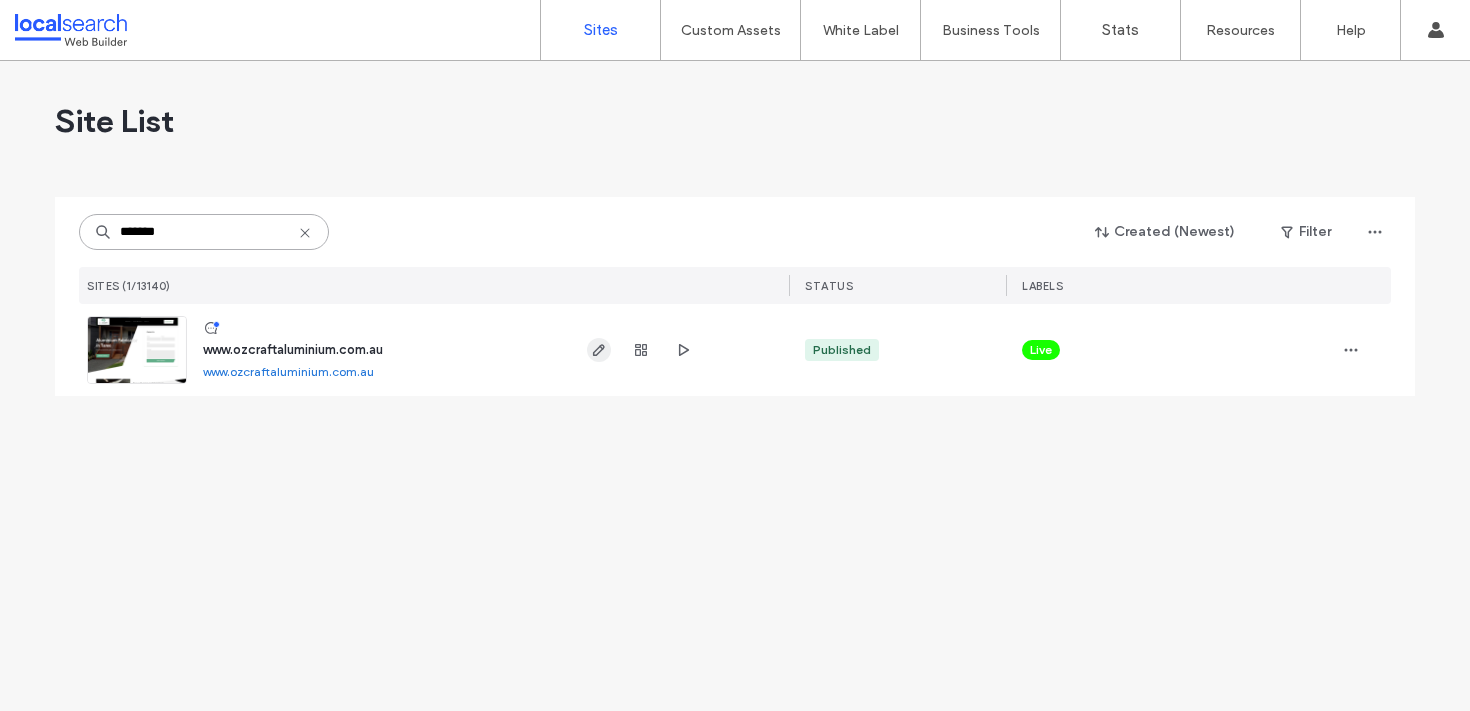 type on "*******" 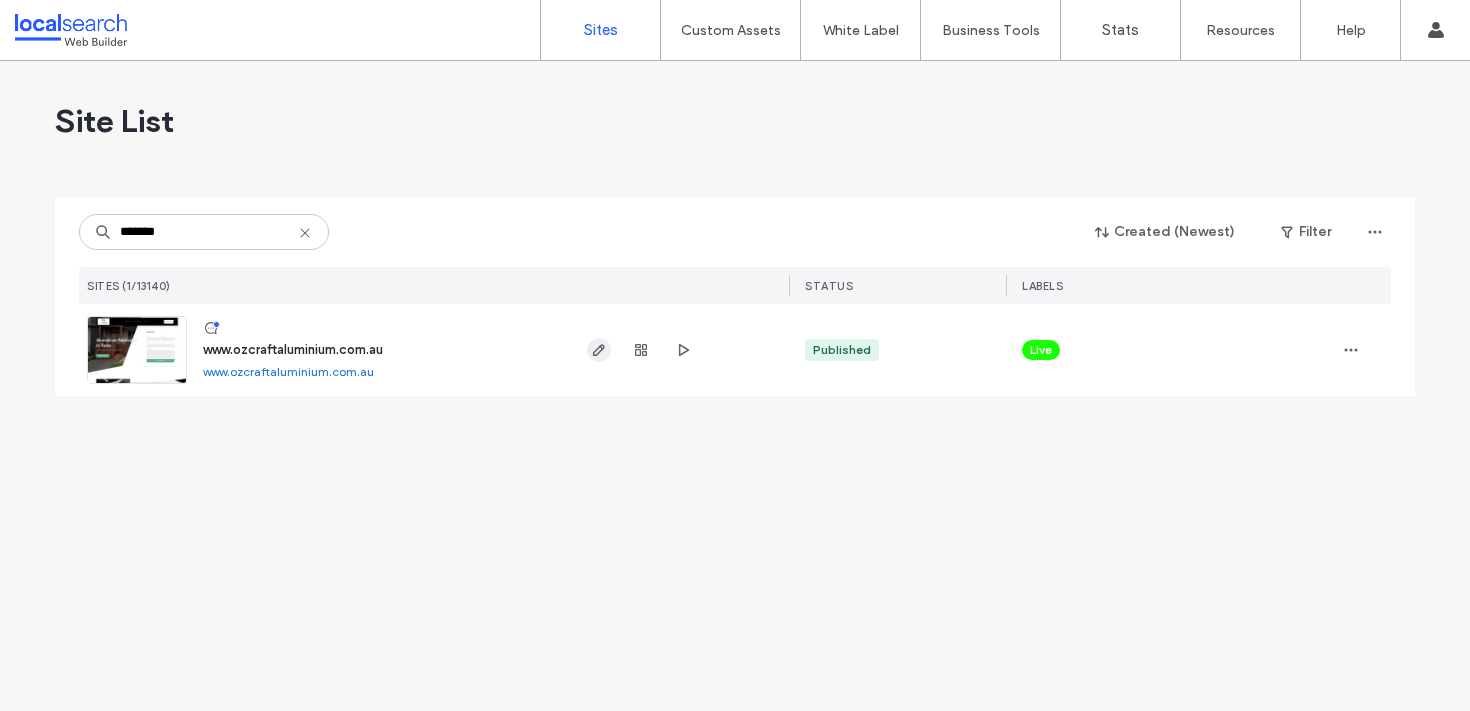 click 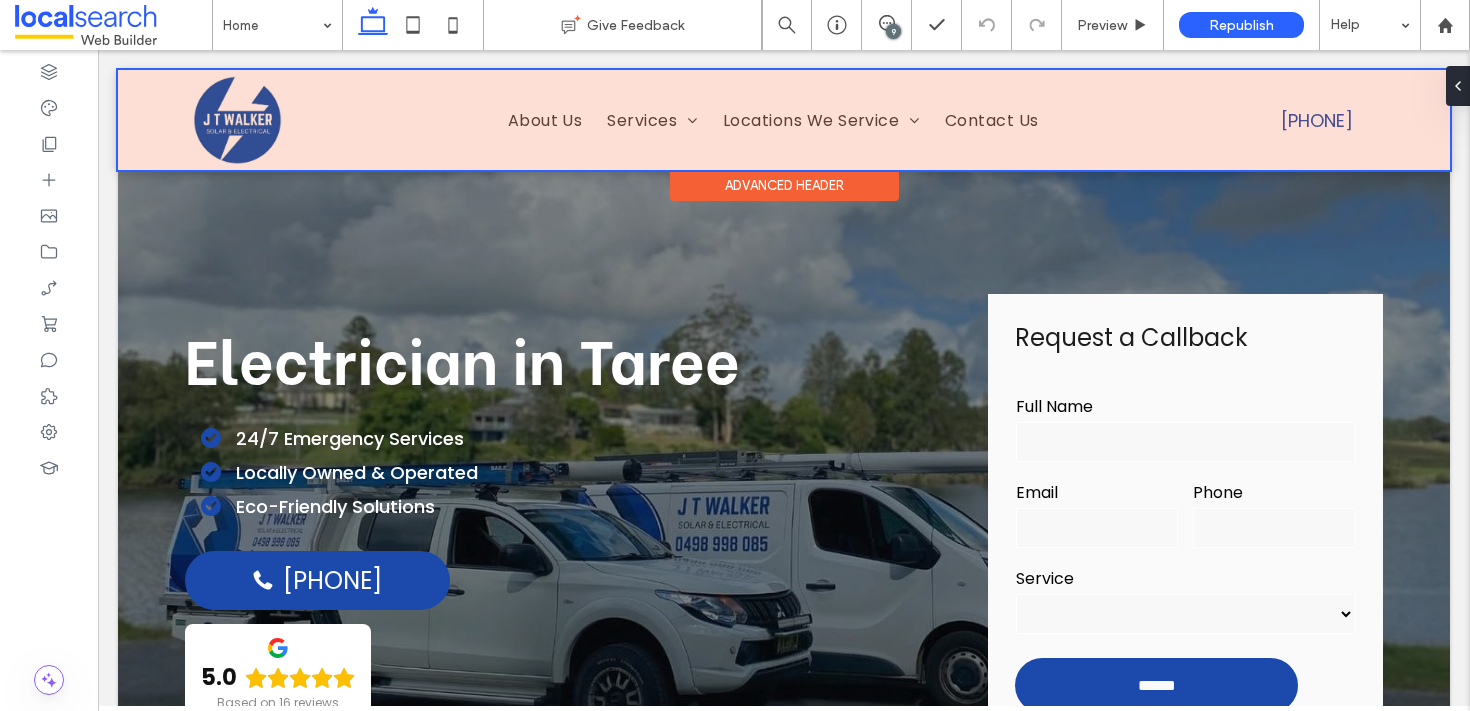 scroll, scrollTop: 0, scrollLeft: 0, axis: both 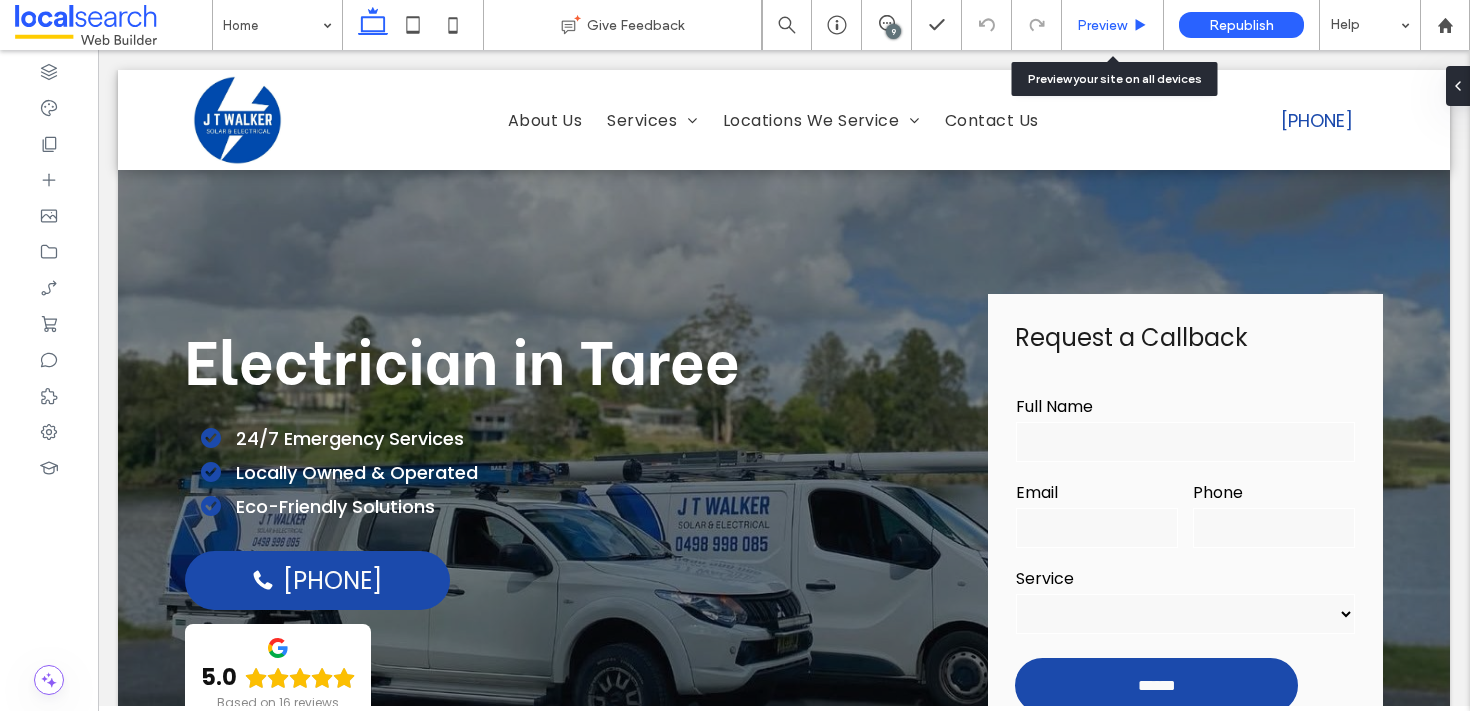 click on "Preview" at bounding box center [1102, 25] 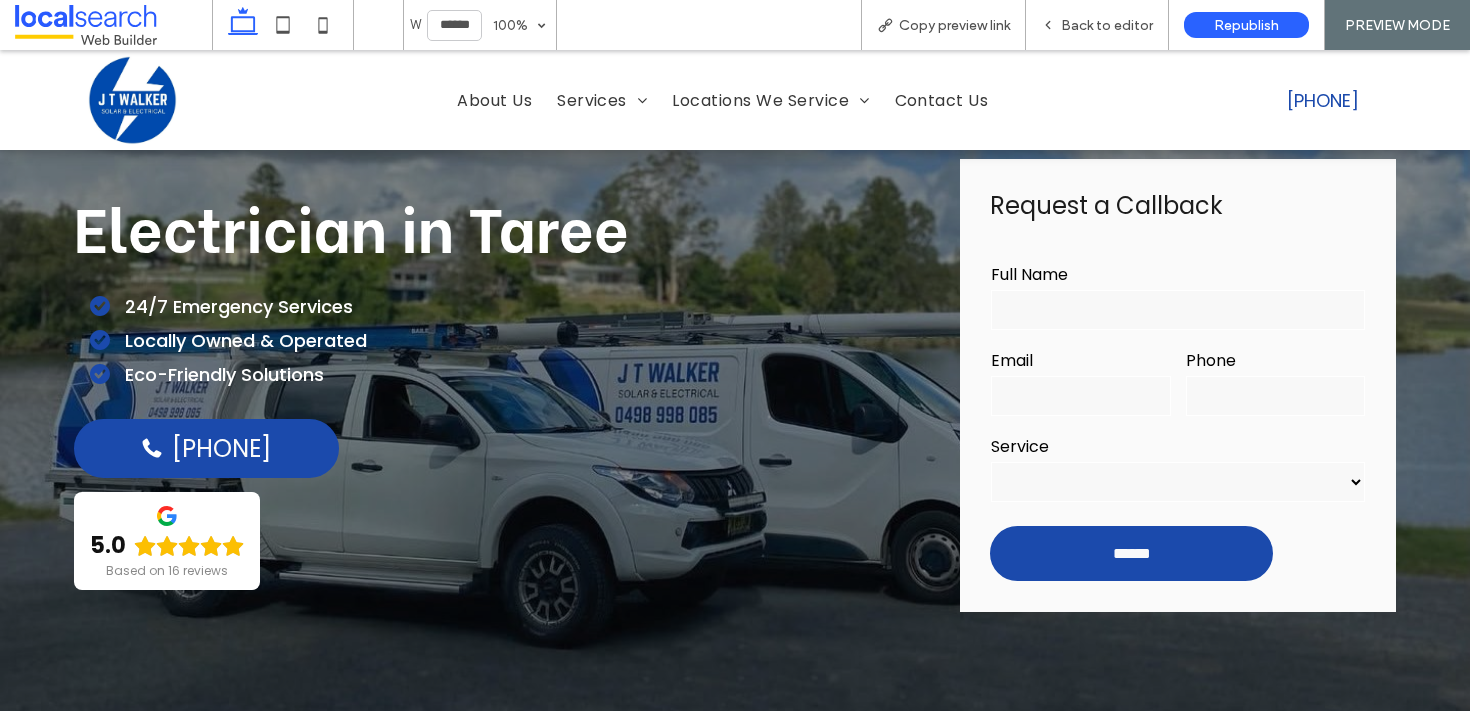 scroll, scrollTop: 0, scrollLeft: 0, axis: both 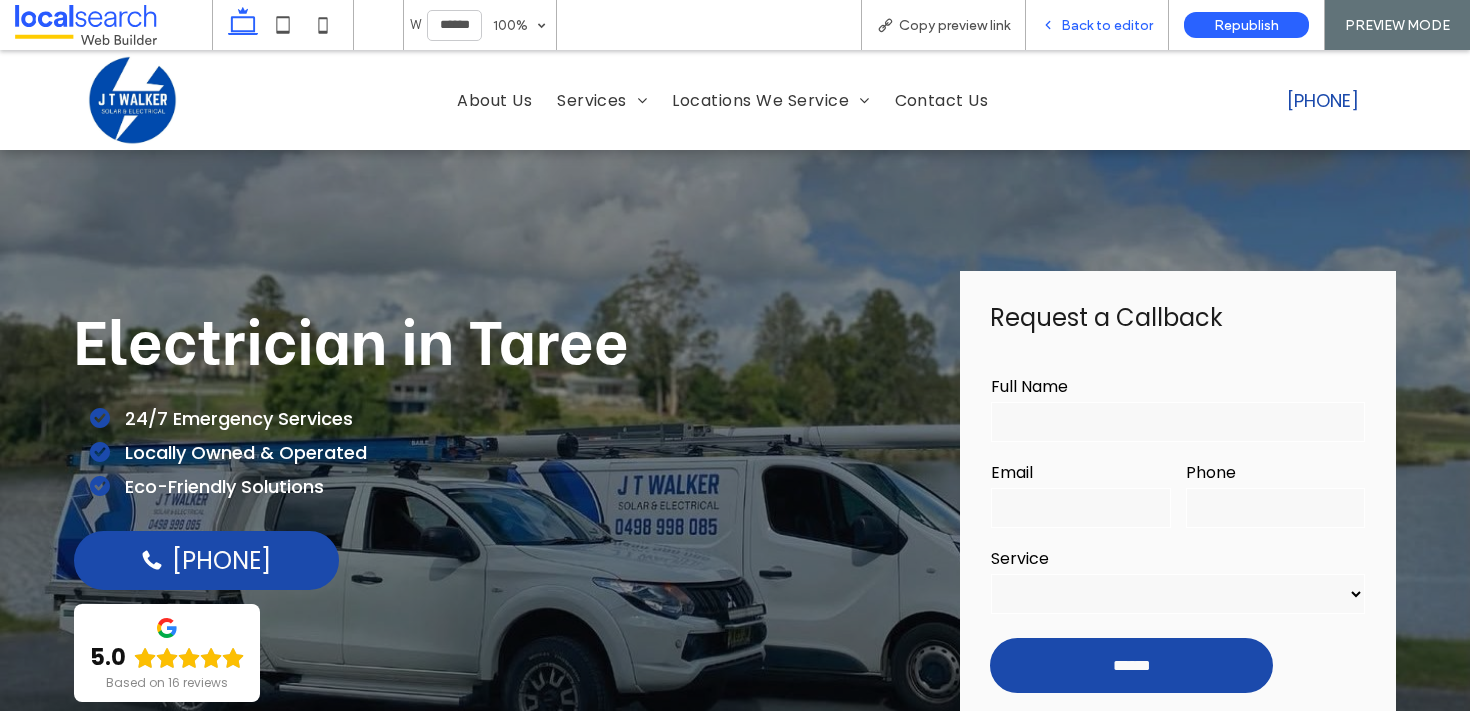 click on "Back to editor" at bounding box center (1097, 25) 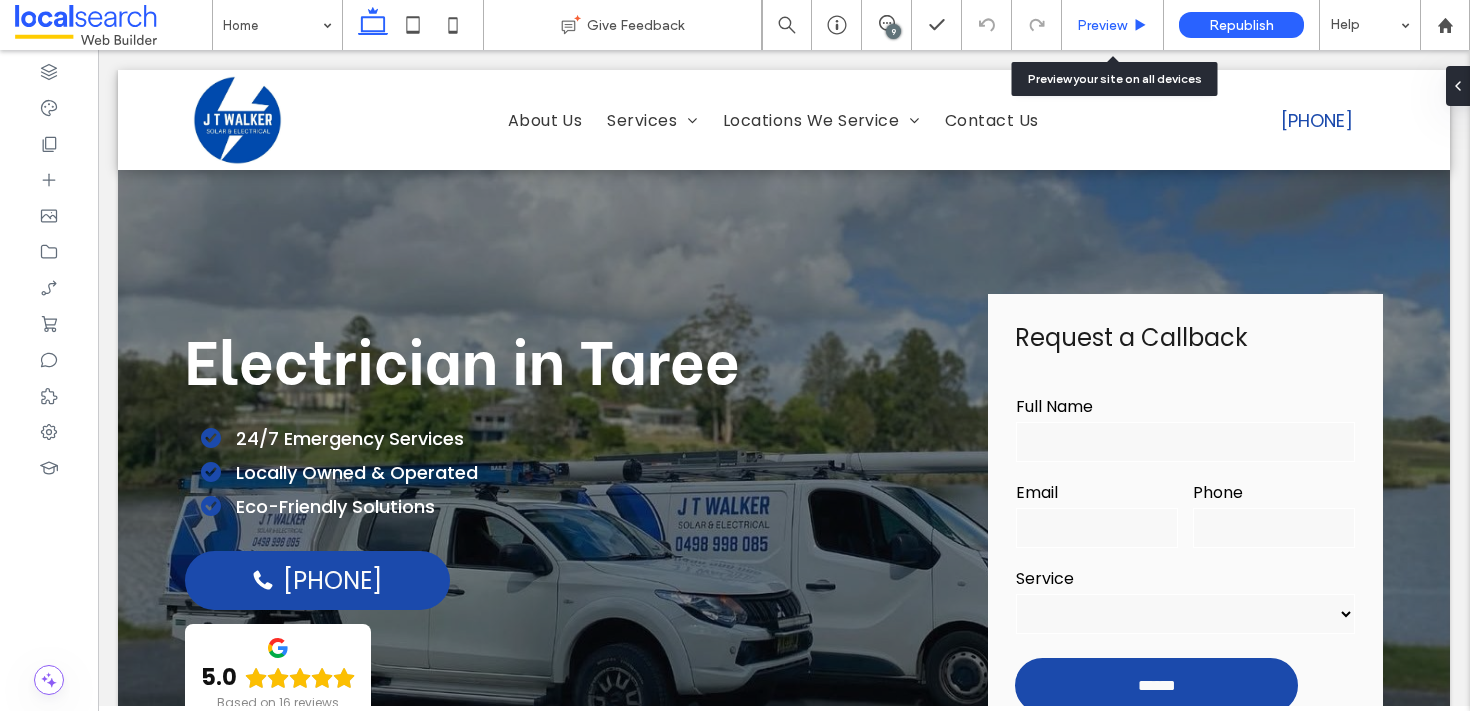 click on "Preview" at bounding box center (1113, 25) 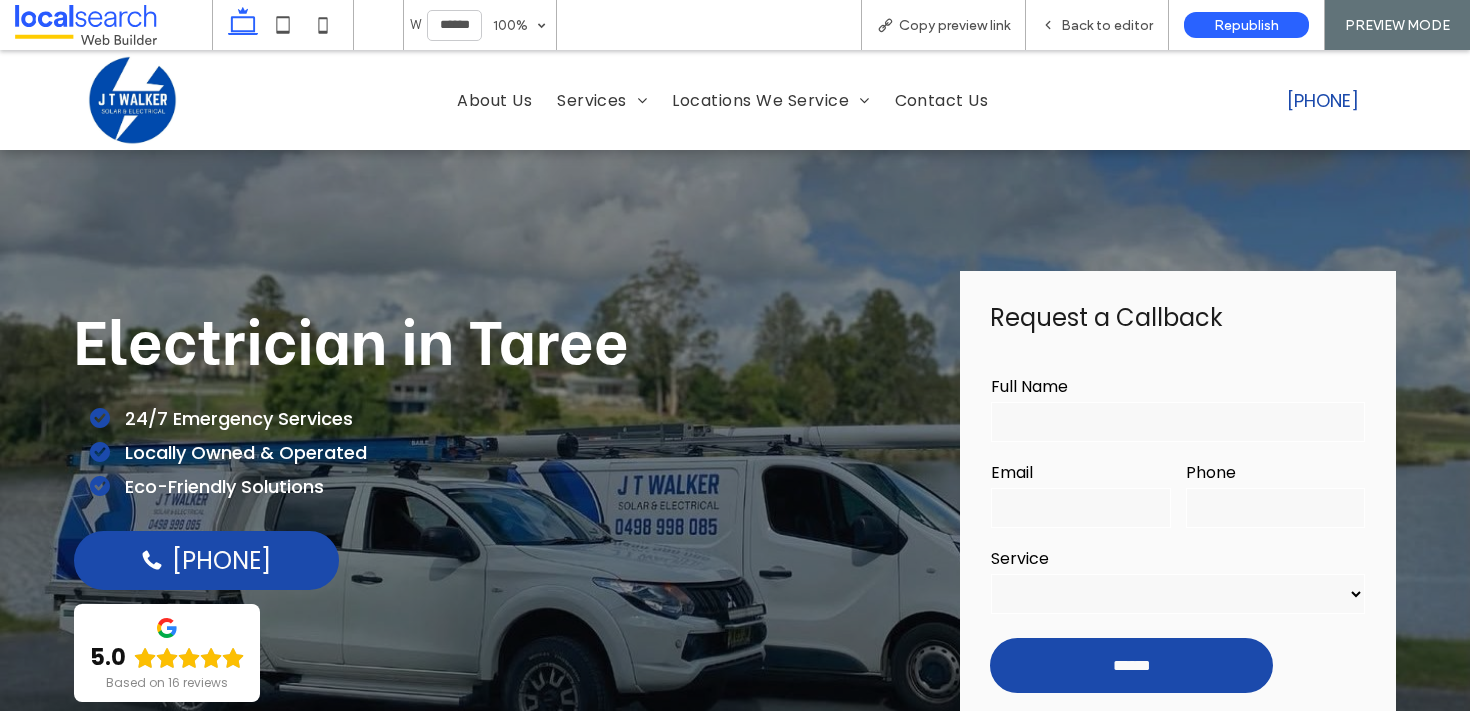 click on "Back to editor" at bounding box center [1107, 25] 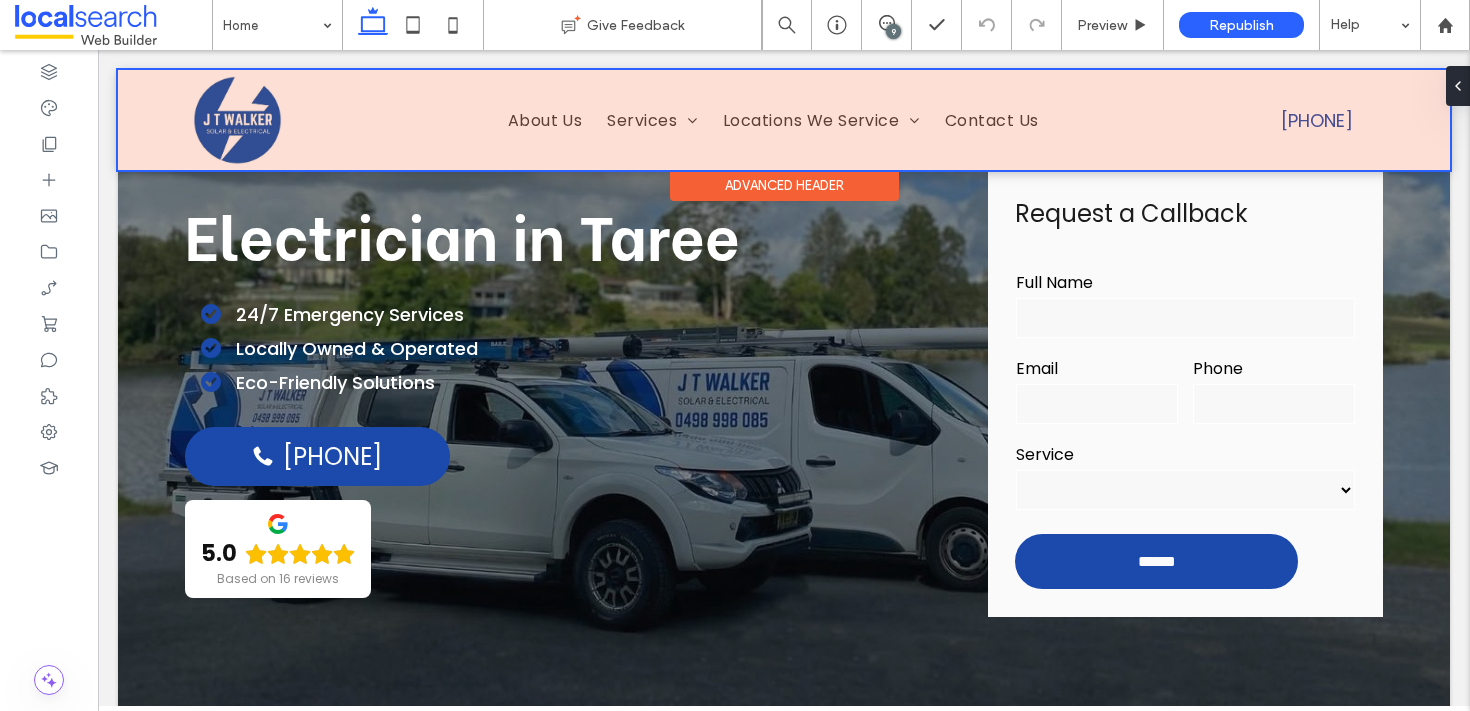scroll, scrollTop: 0, scrollLeft: 0, axis: both 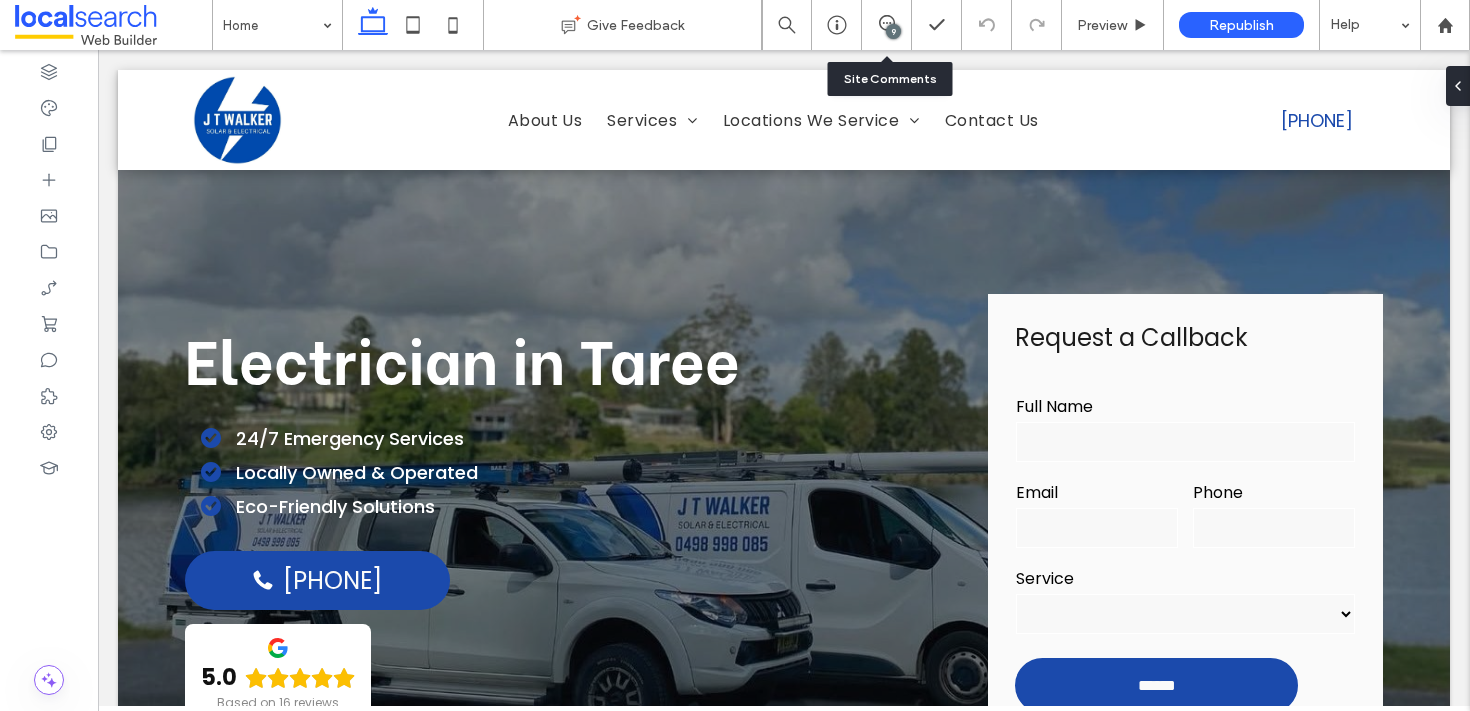 click on "9" at bounding box center (886, 25) 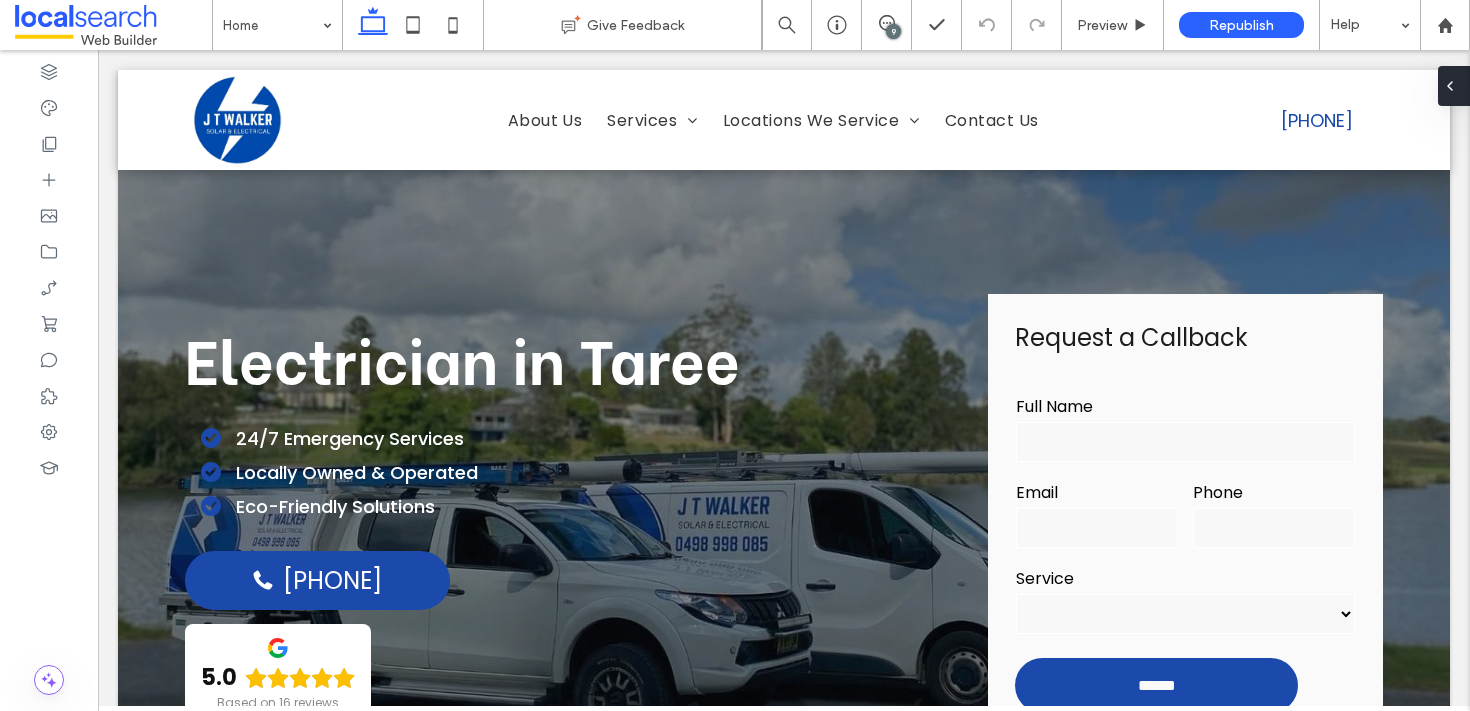 click 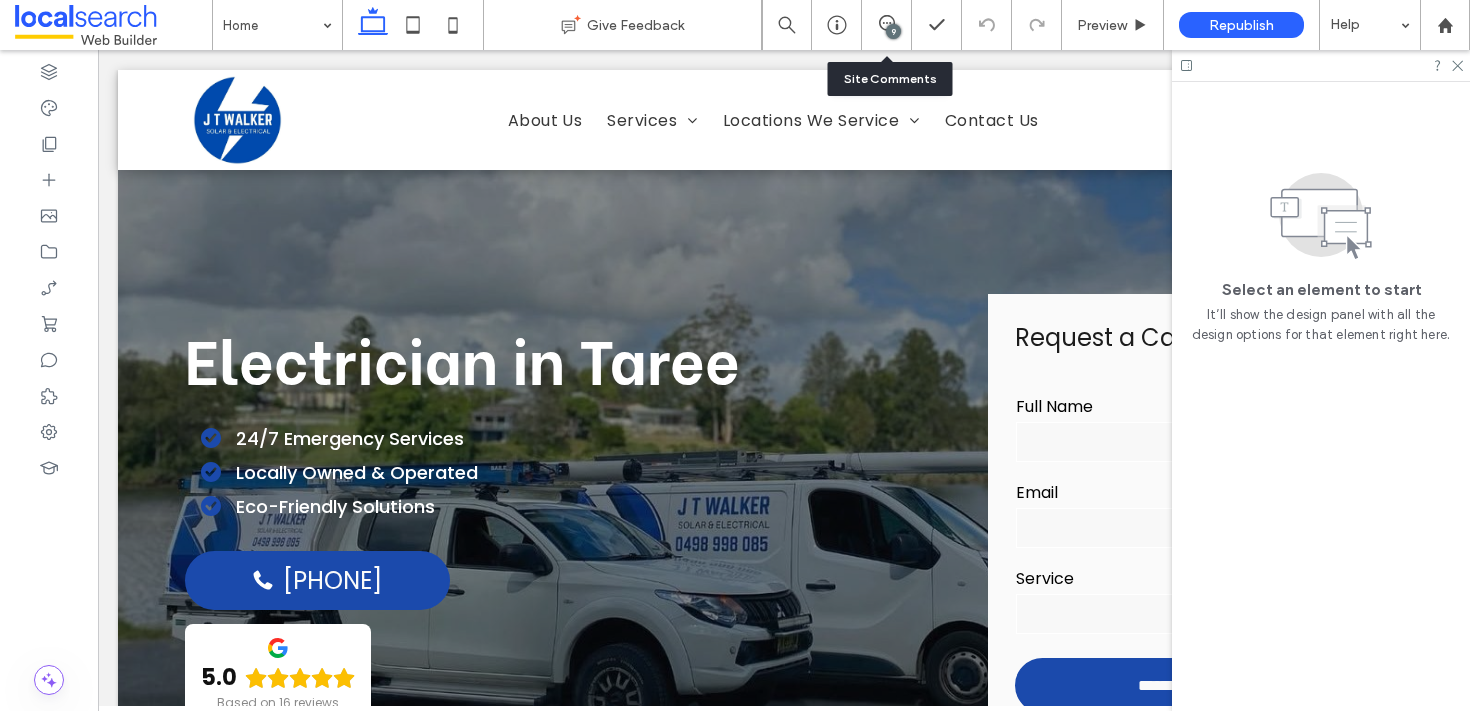 click on "9" at bounding box center (887, 25) 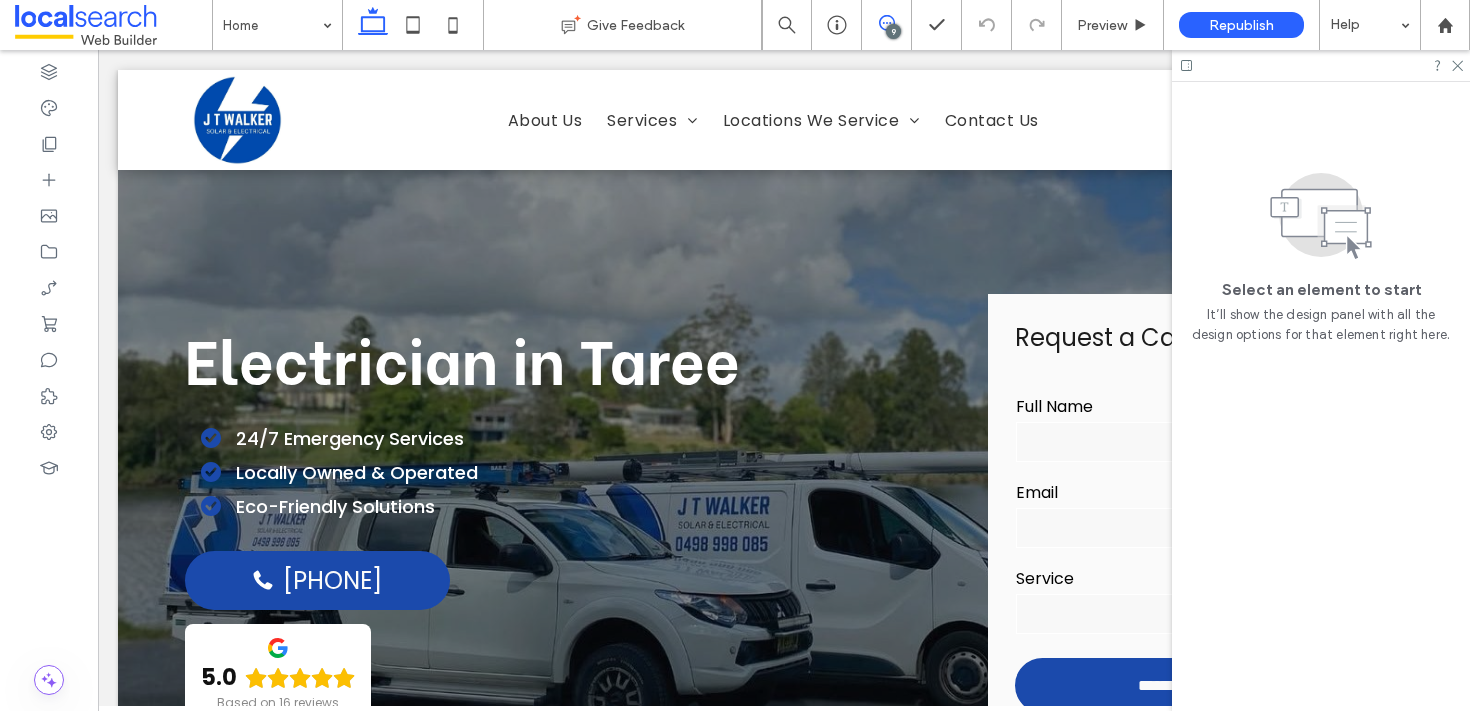 click 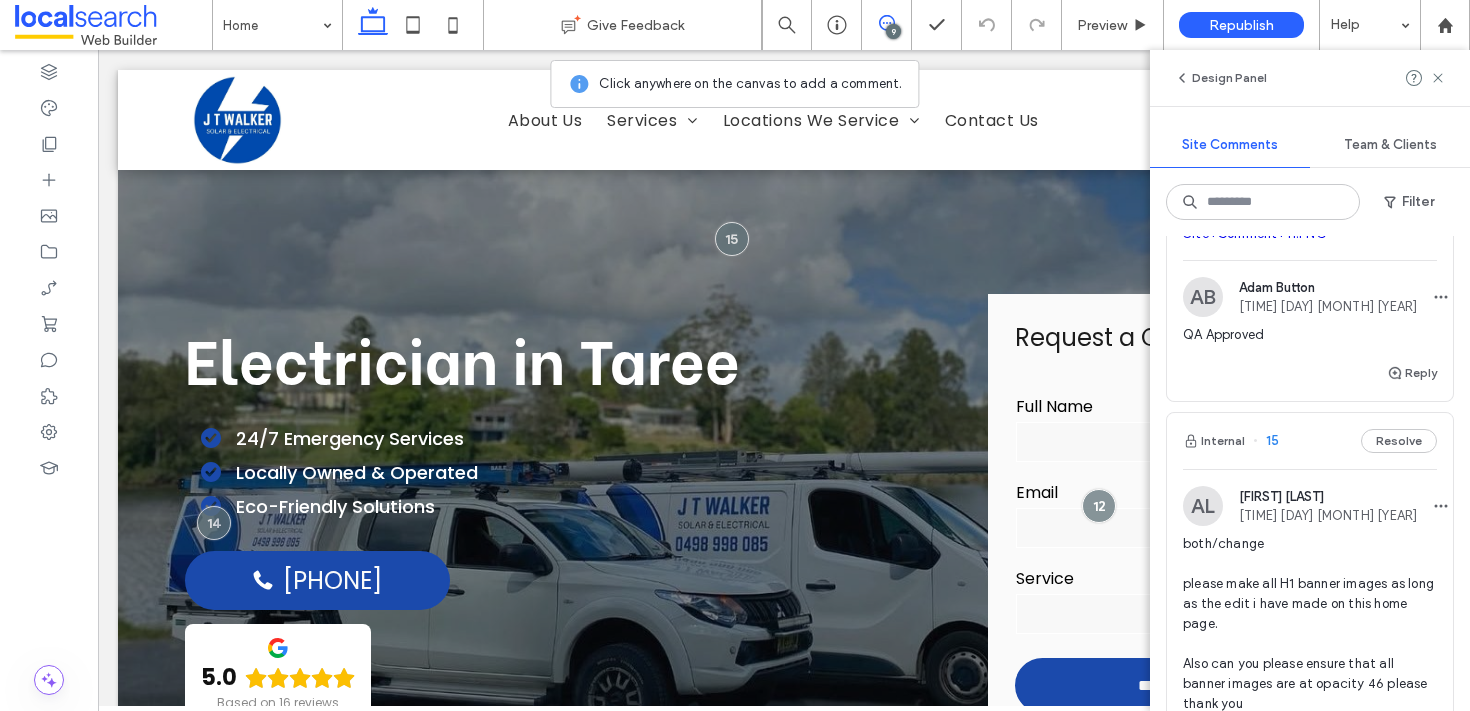 scroll, scrollTop: 0, scrollLeft: 0, axis: both 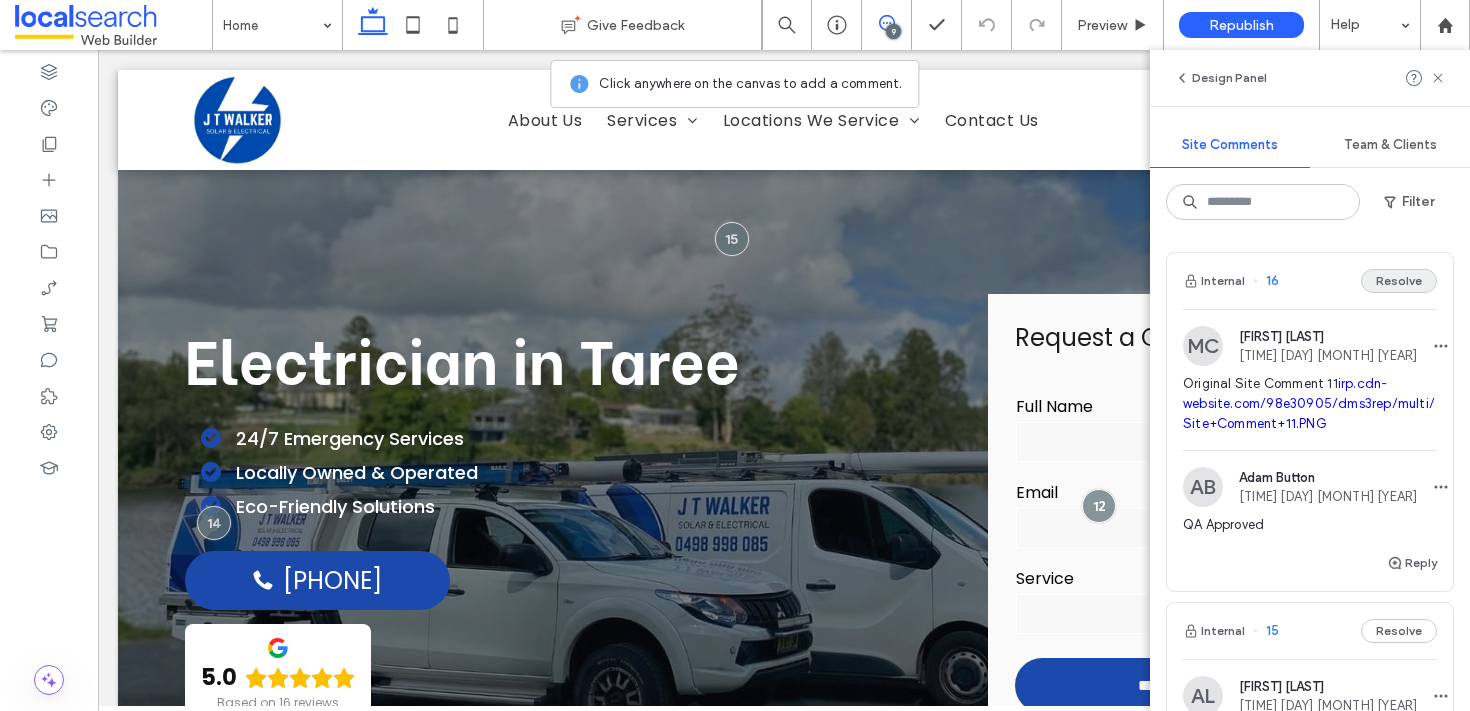 click on "Resolve" at bounding box center (1399, 281) 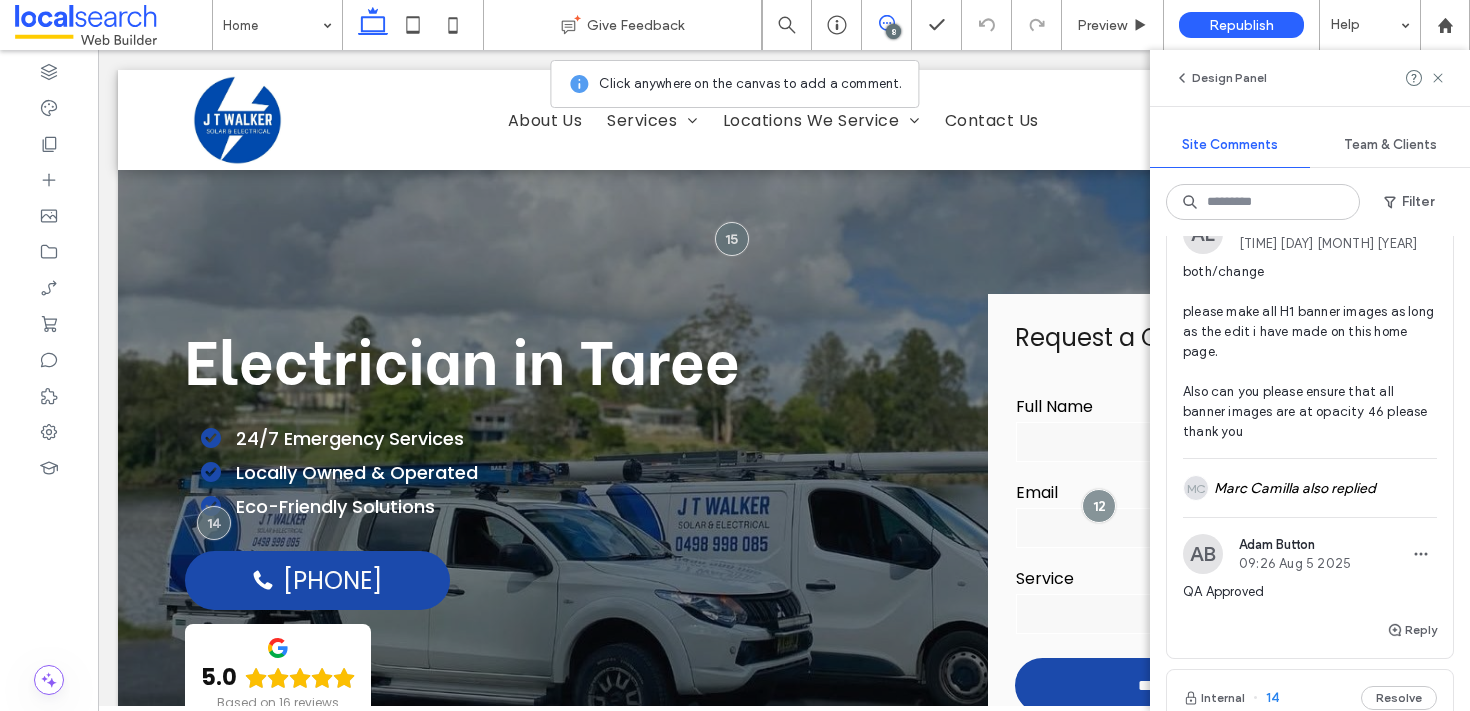 scroll, scrollTop: 0, scrollLeft: 0, axis: both 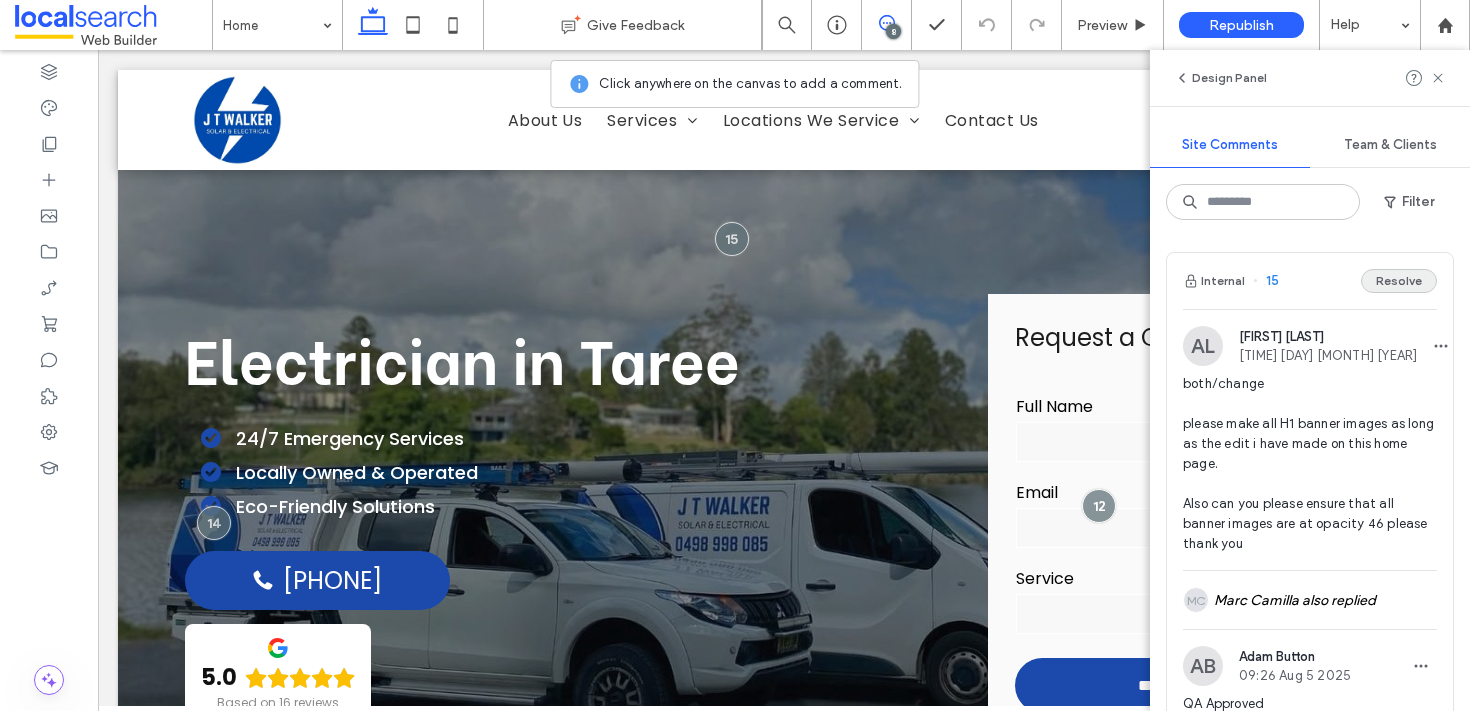 click on "Resolve" at bounding box center [1399, 281] 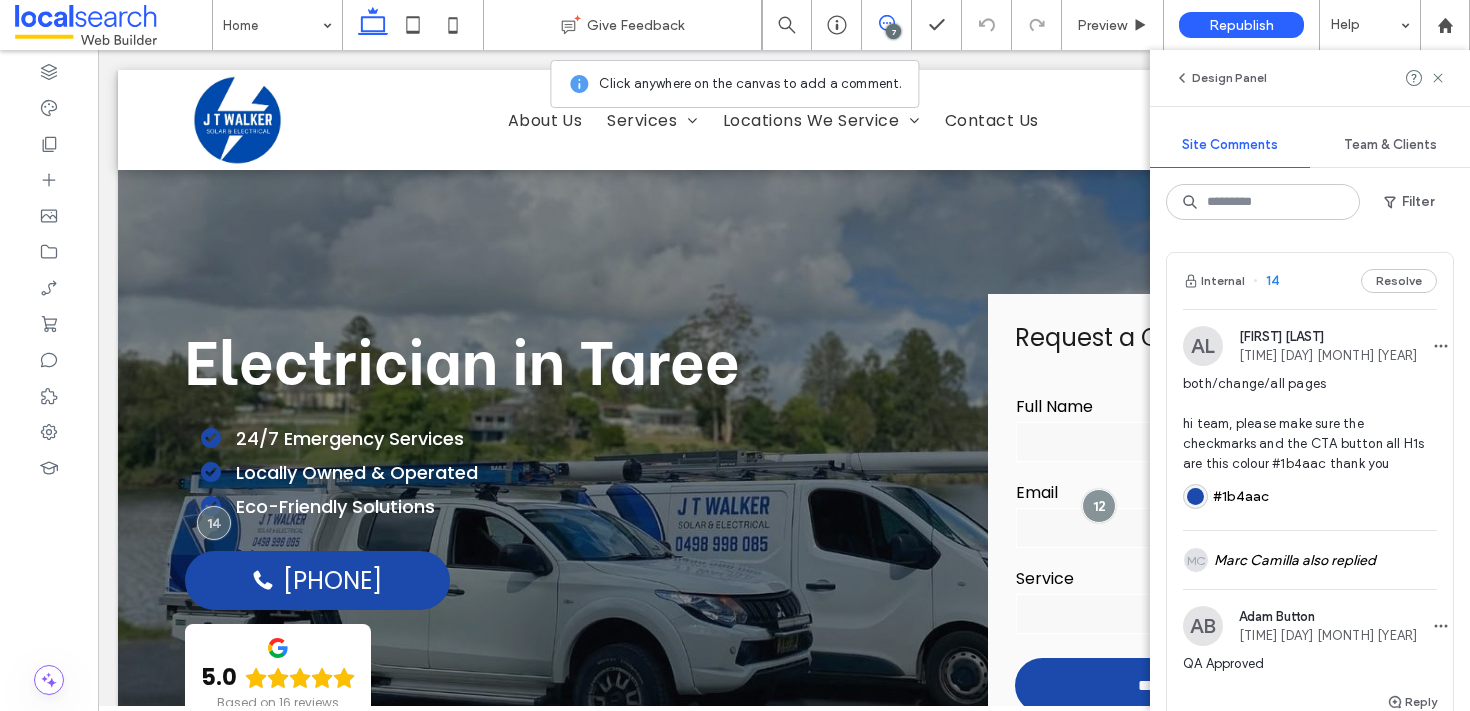 click on "14" at bounding box center [1266, 281] 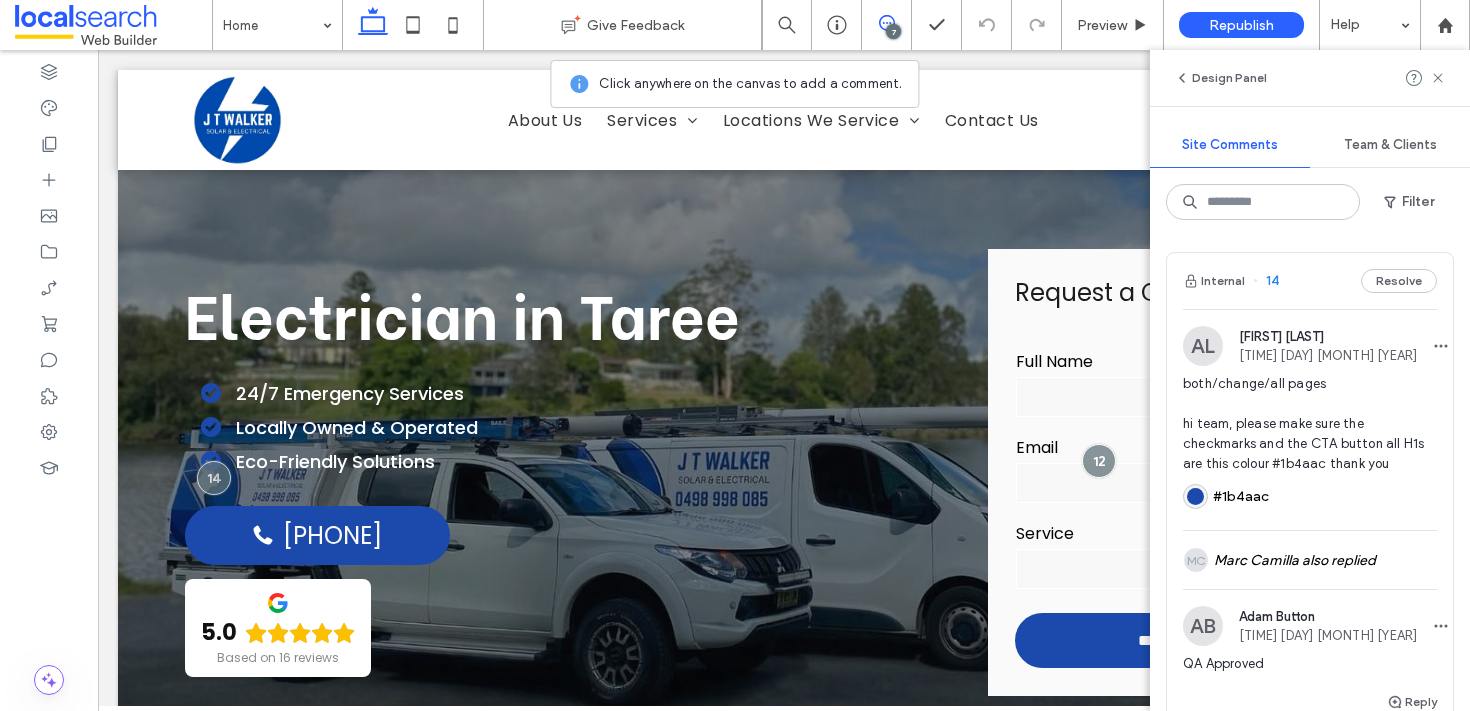 scroll, scrollTop: 47, scrollLeft: 0, axis: vertical 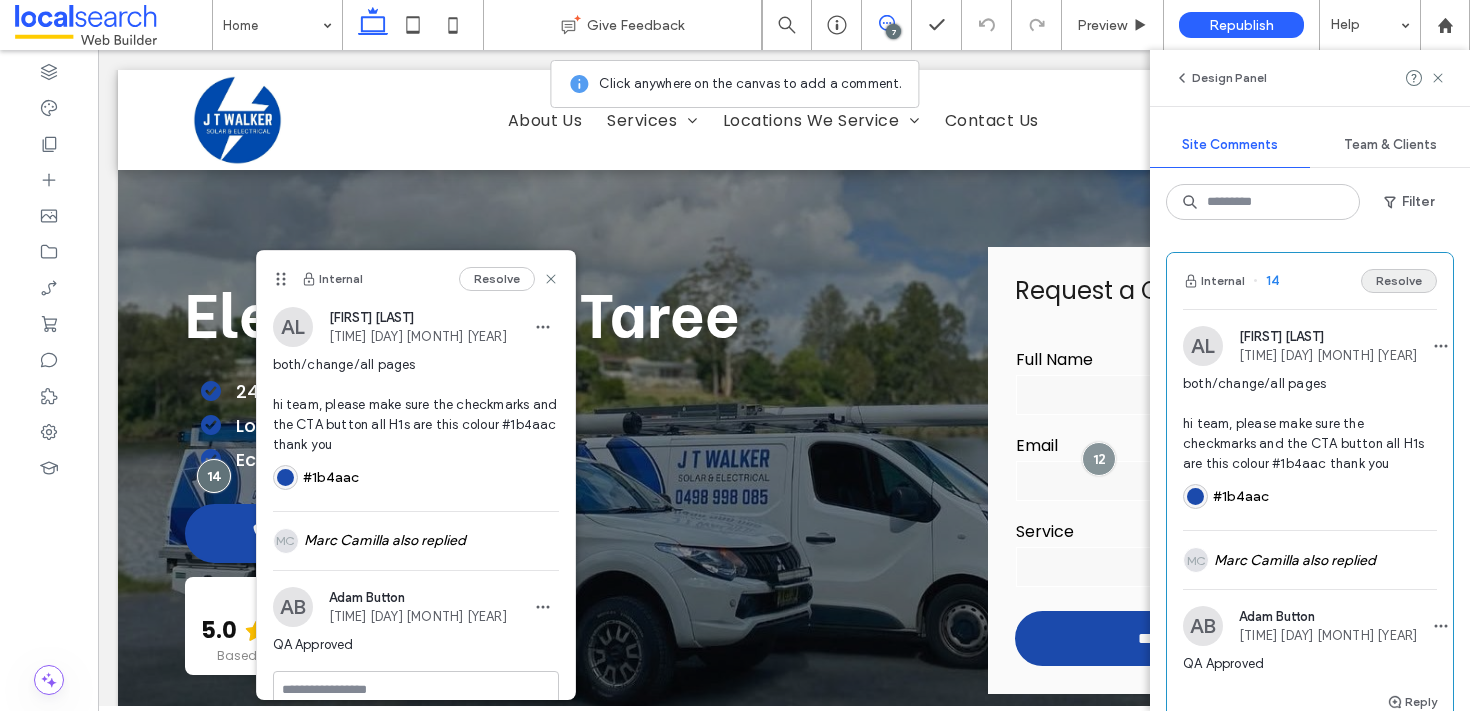 click on "Resolve" at bounding box center [1399, 281] 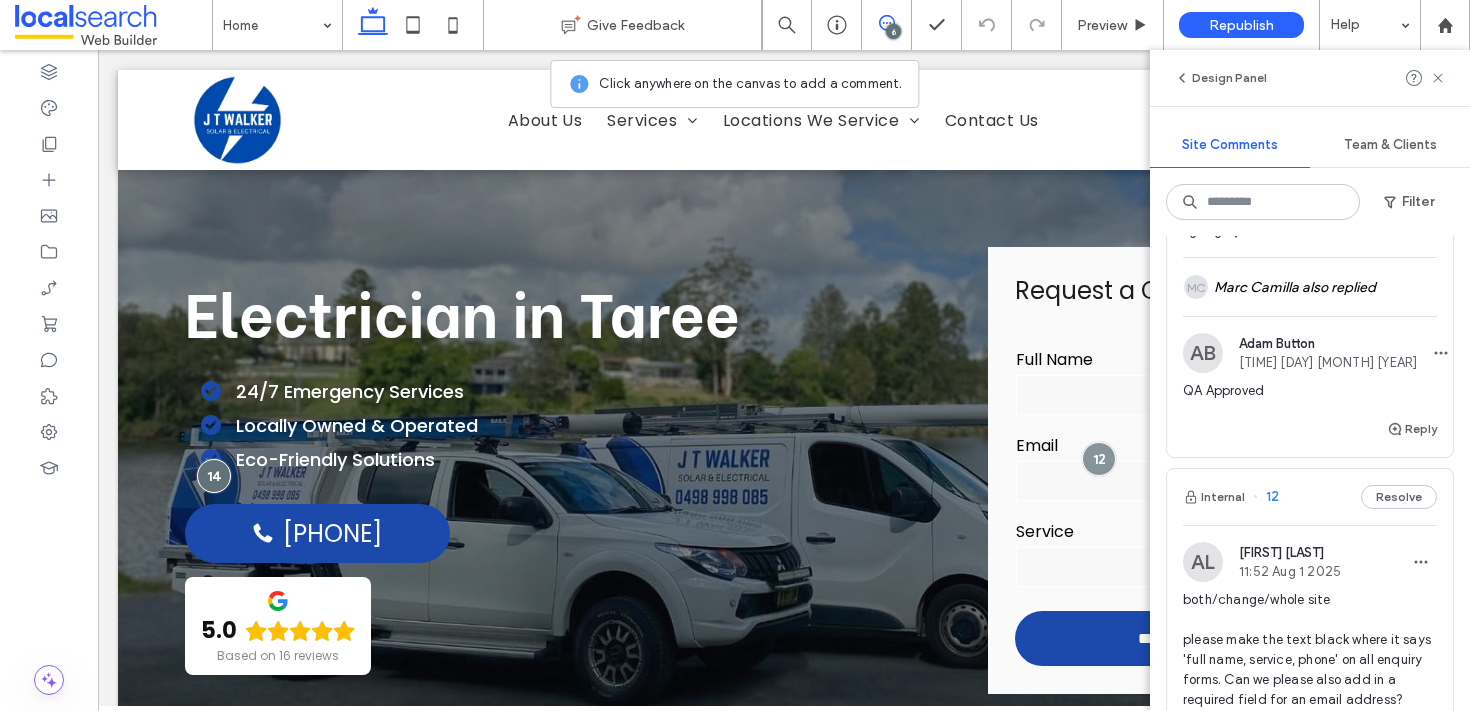 scroll, scrollTop: 0, scrollLeft: 0, axis: both 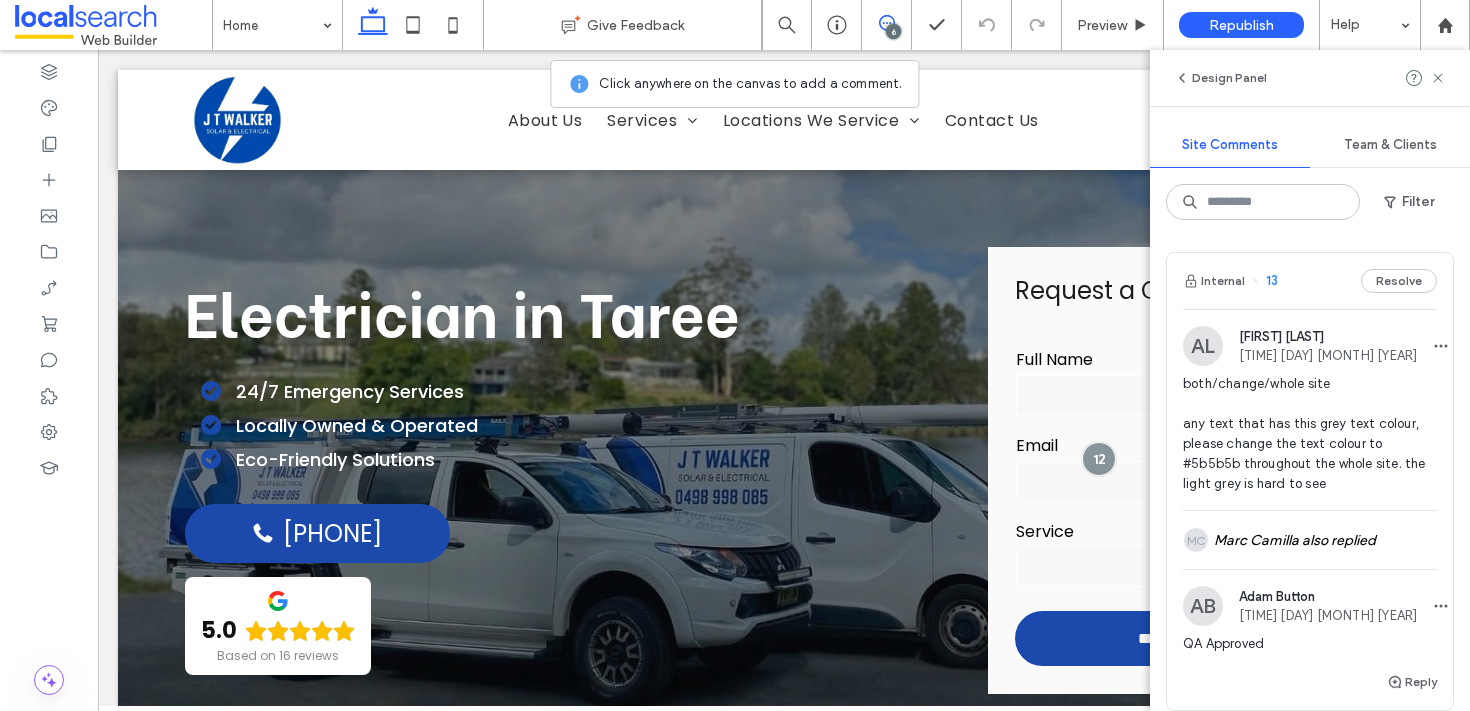 click on "13" at bounding box center (1265, 281) 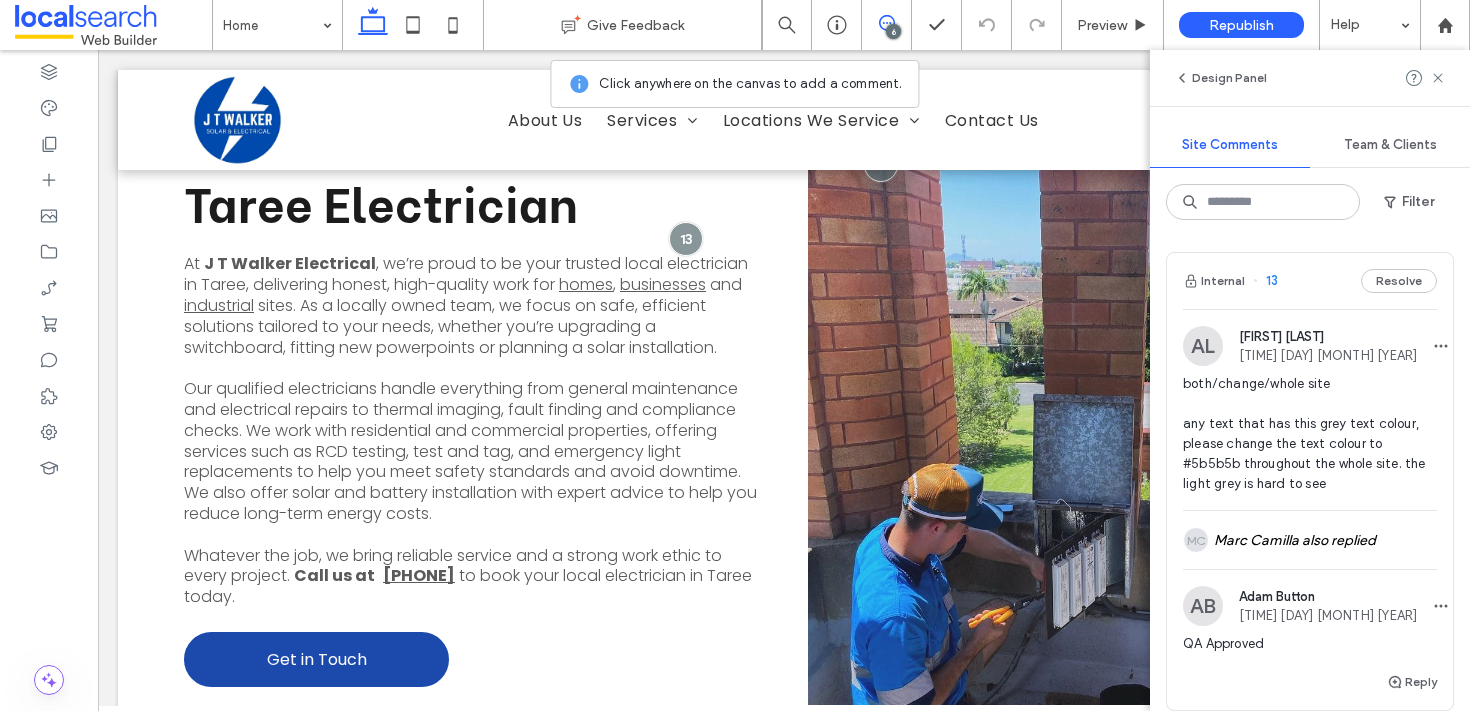 scroll, scrollTop: 911, scrollLeft: 0, axis: vertical 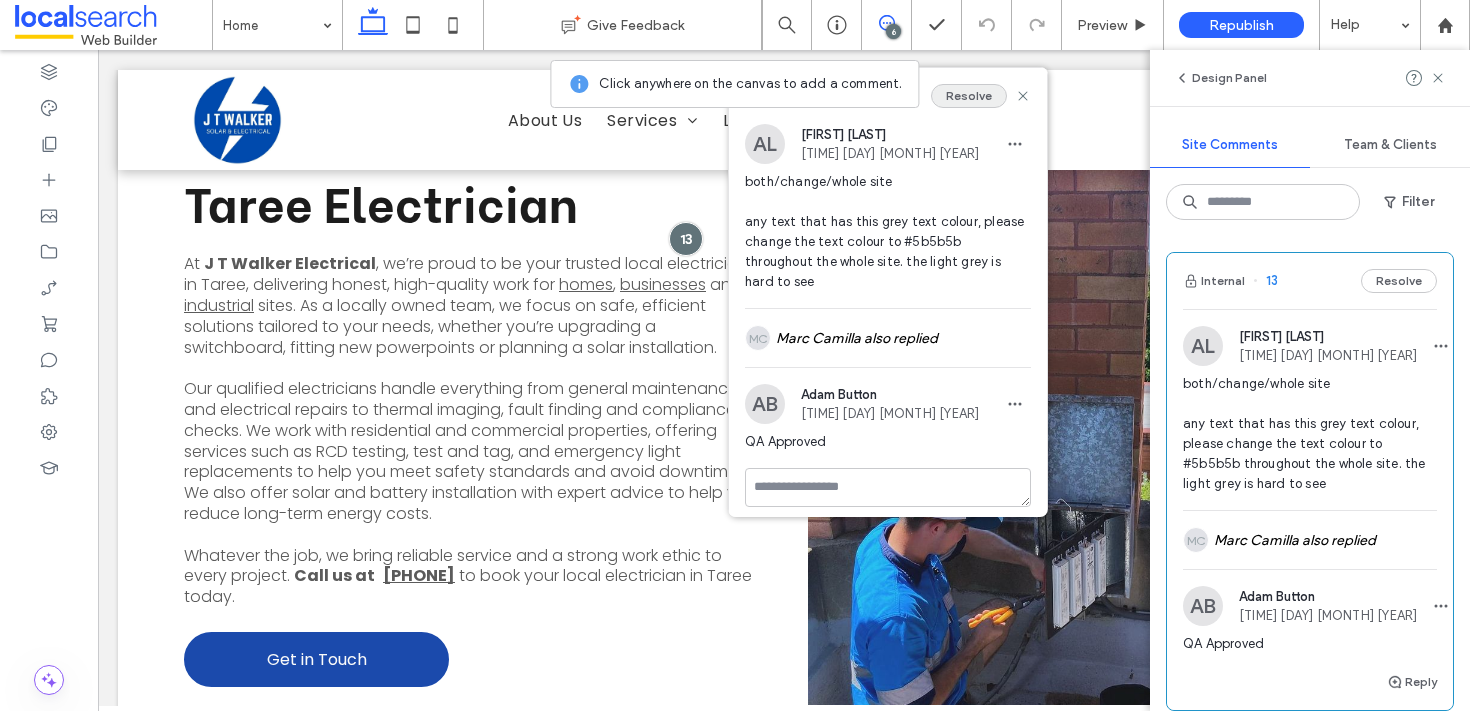 click on "Resolve" at bounding box center (969, 96) 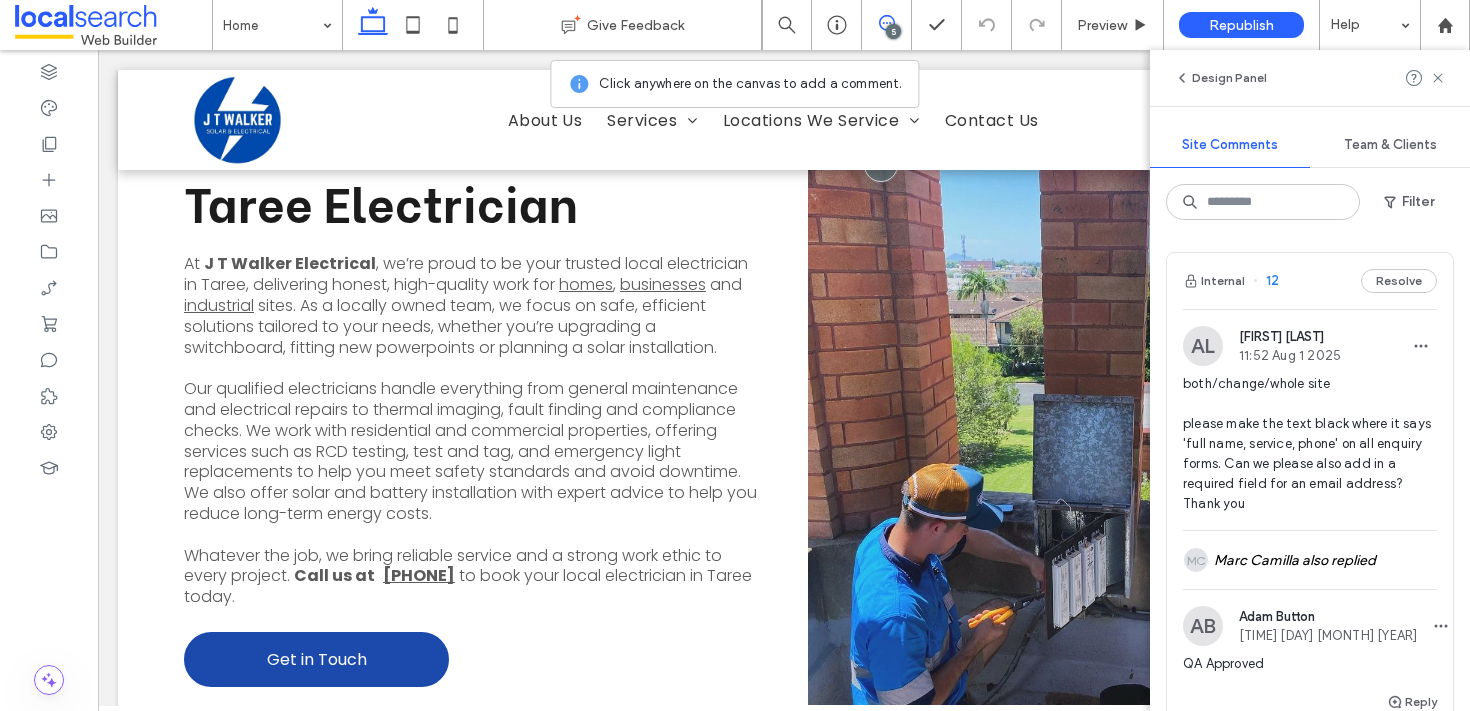 scroll, scrollTop: 34, scrollLeft: 0, axis: vertical 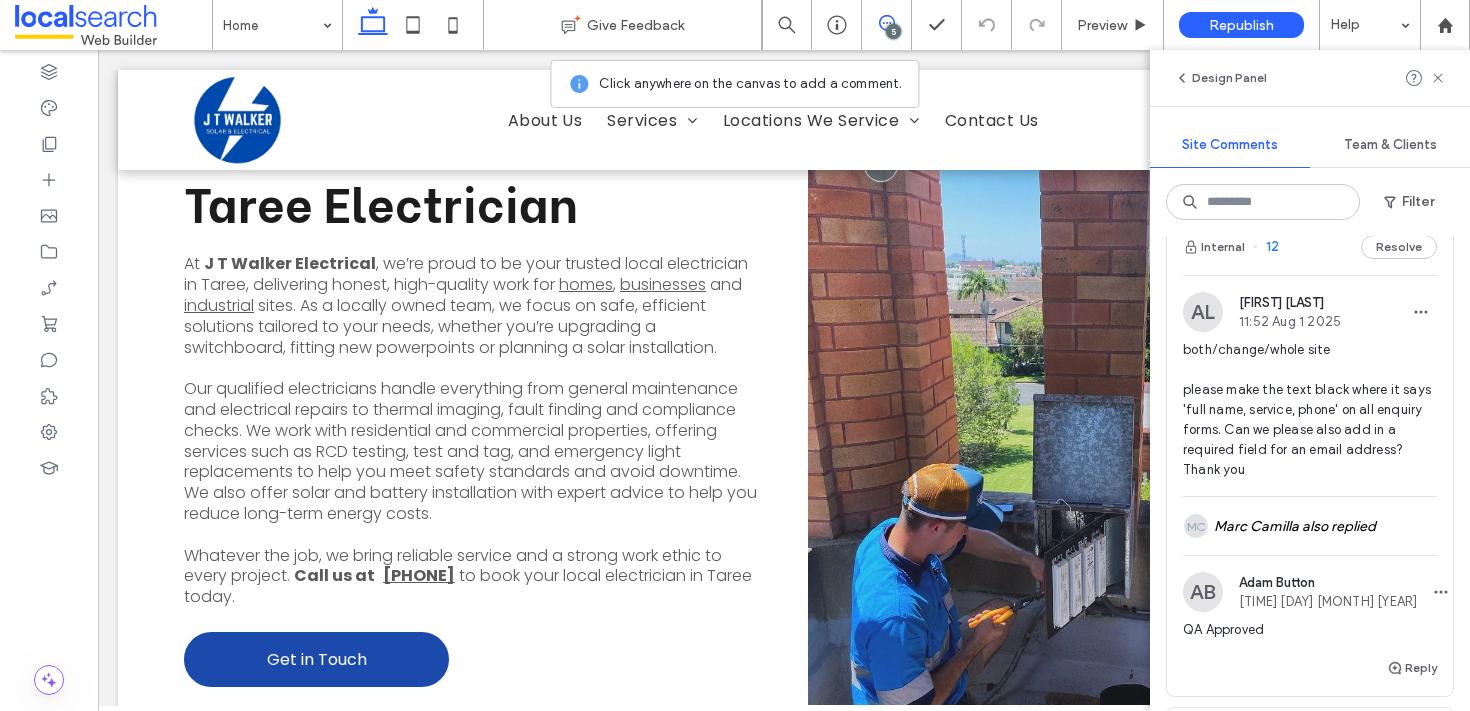 click on "12" at bounding box center (1266, 247) 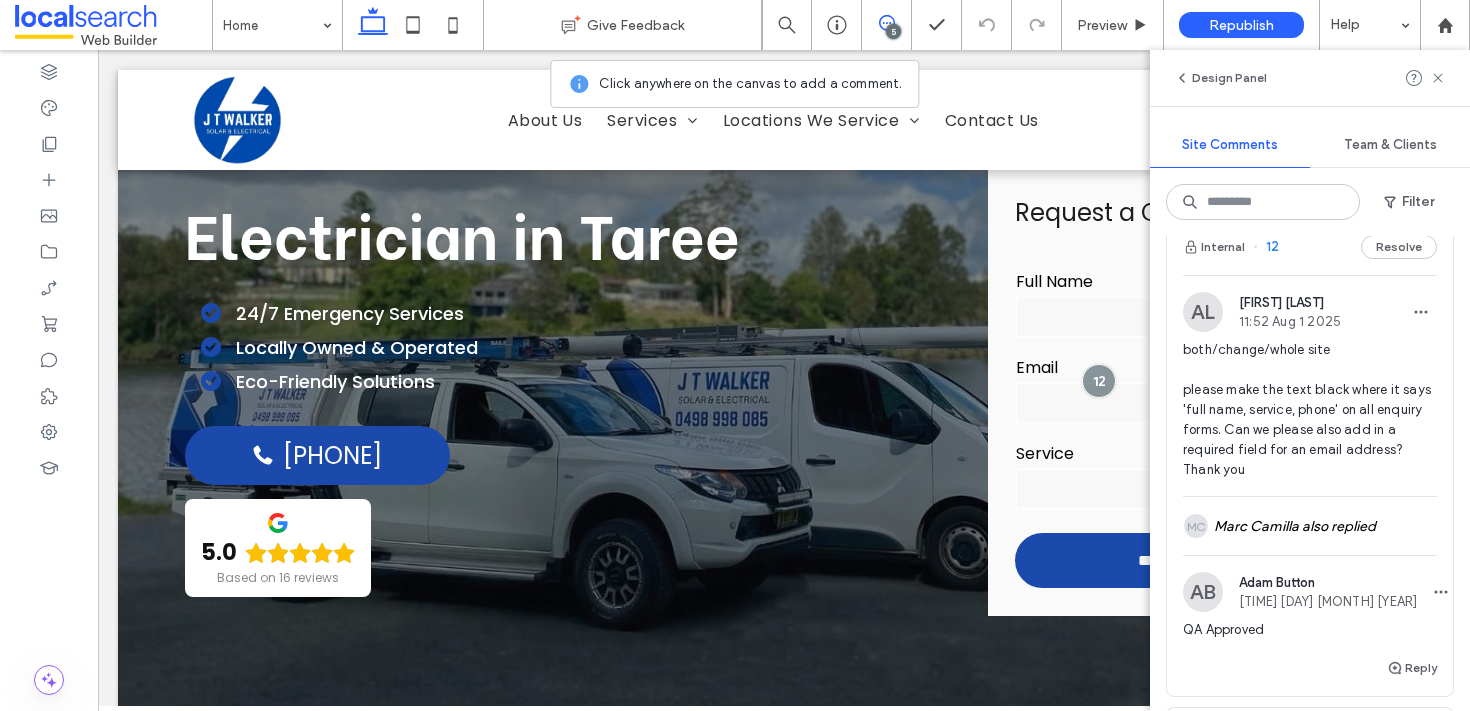 scroll, scrollTop: 125, scrollLeft: 0, axis: vertical 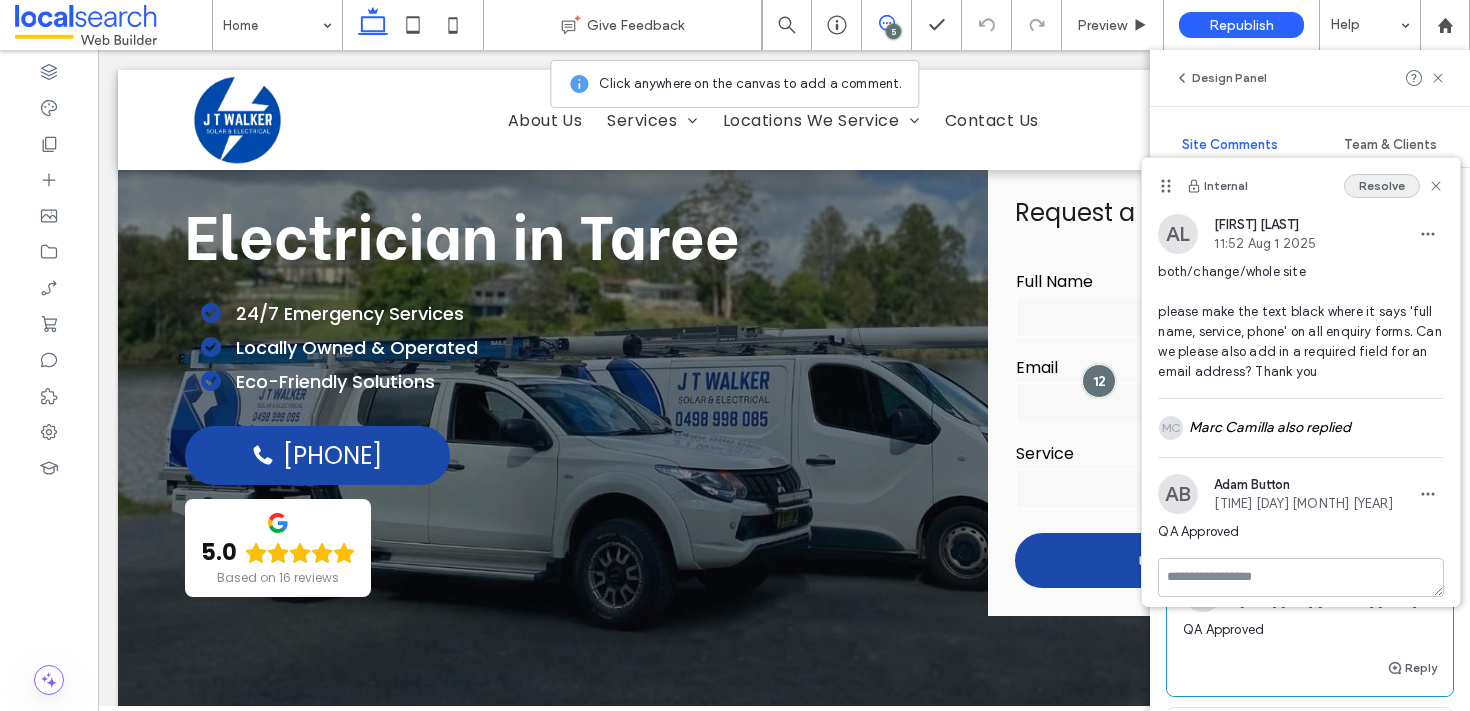 click on "Resolve" at bounding box center (1382, 186) 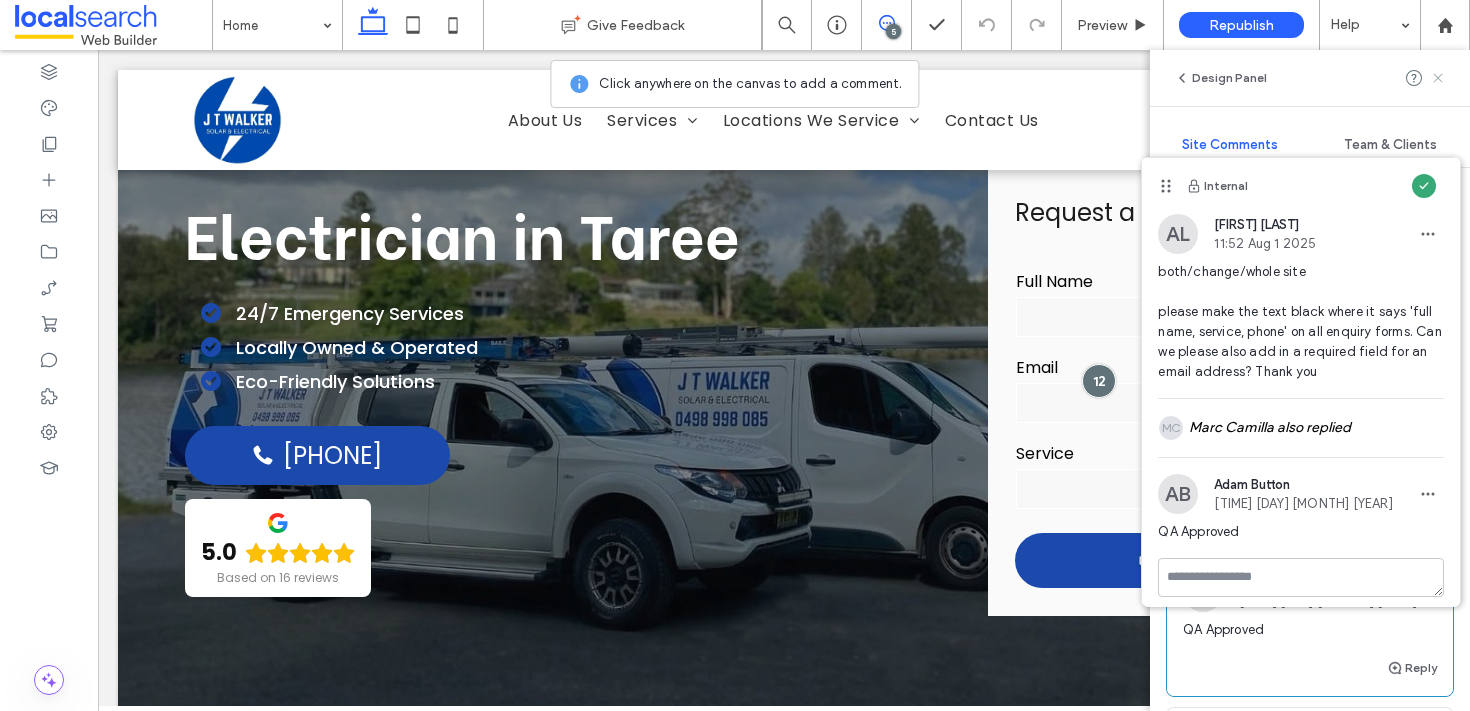 click 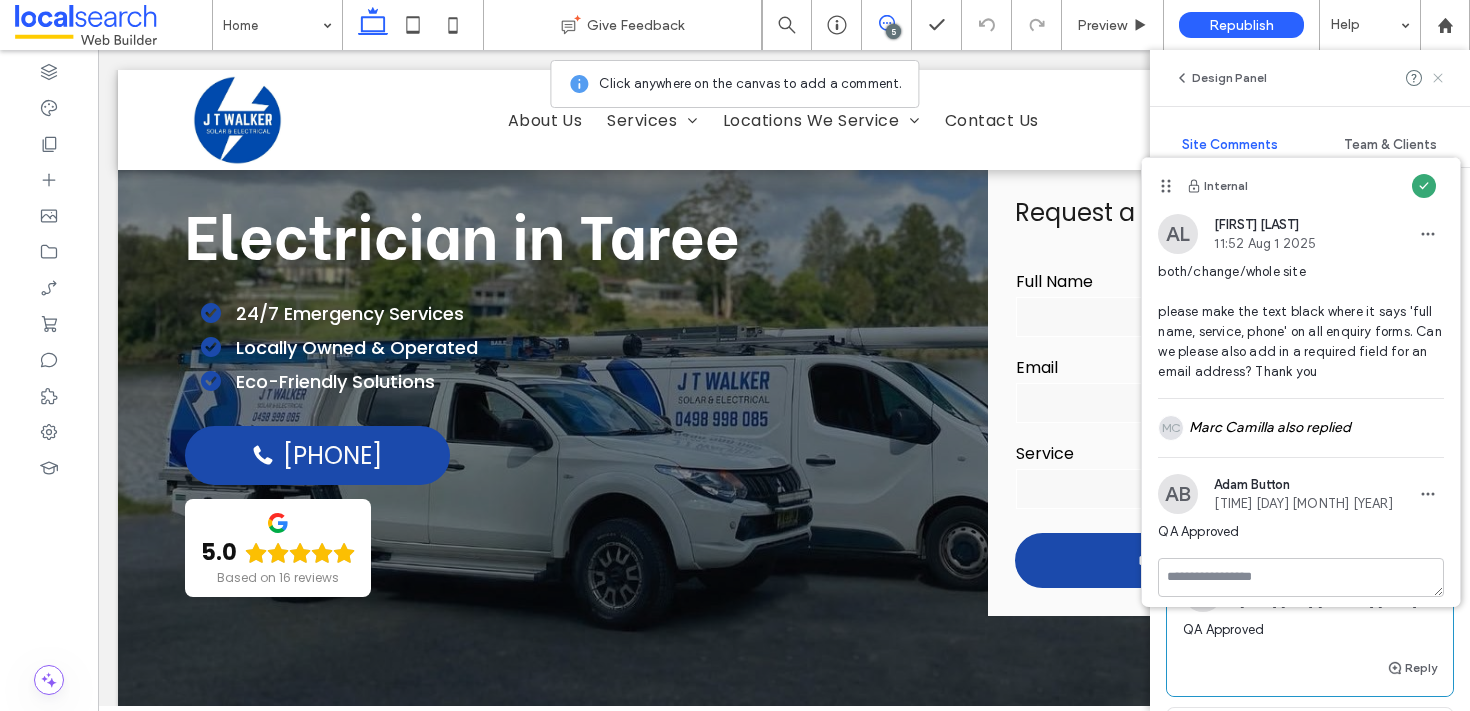 scroll, scrollTop: 0, scrollLeft: 0, axis: both 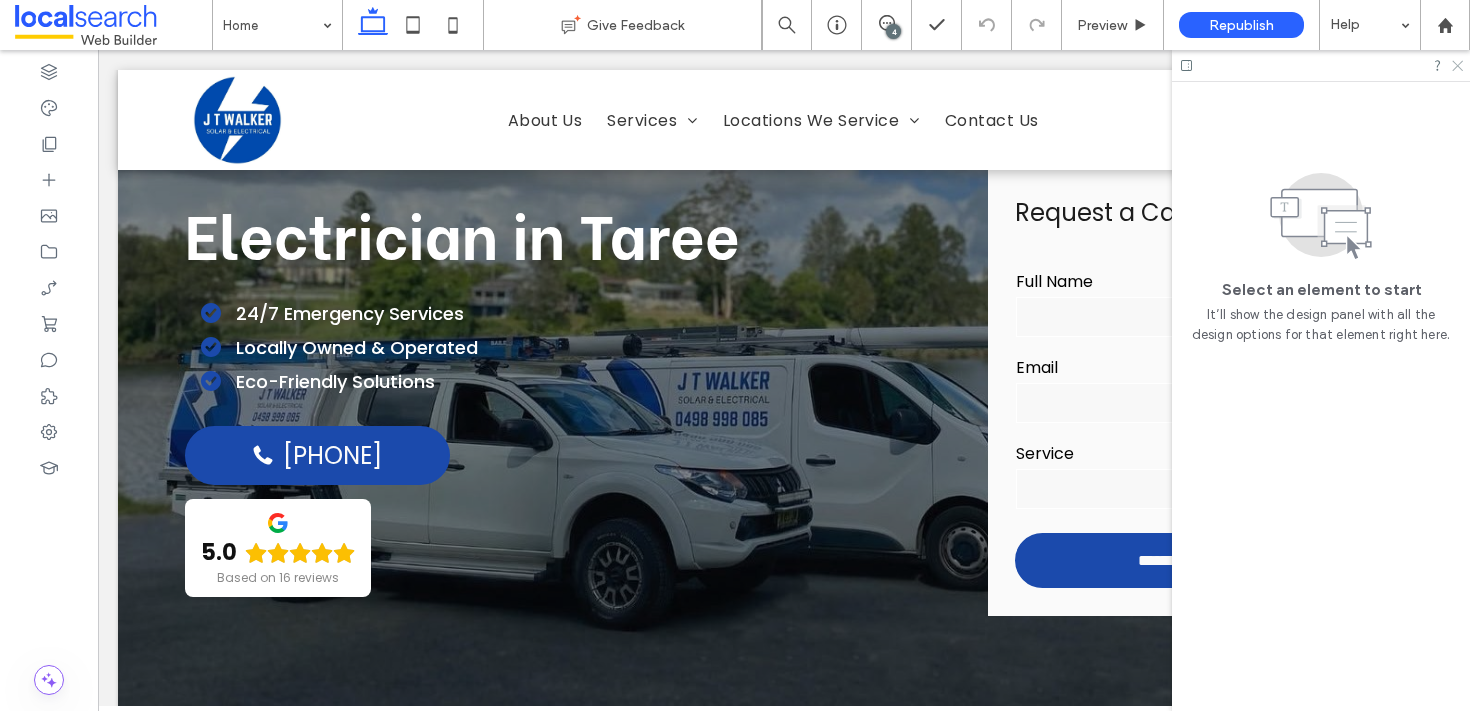 click 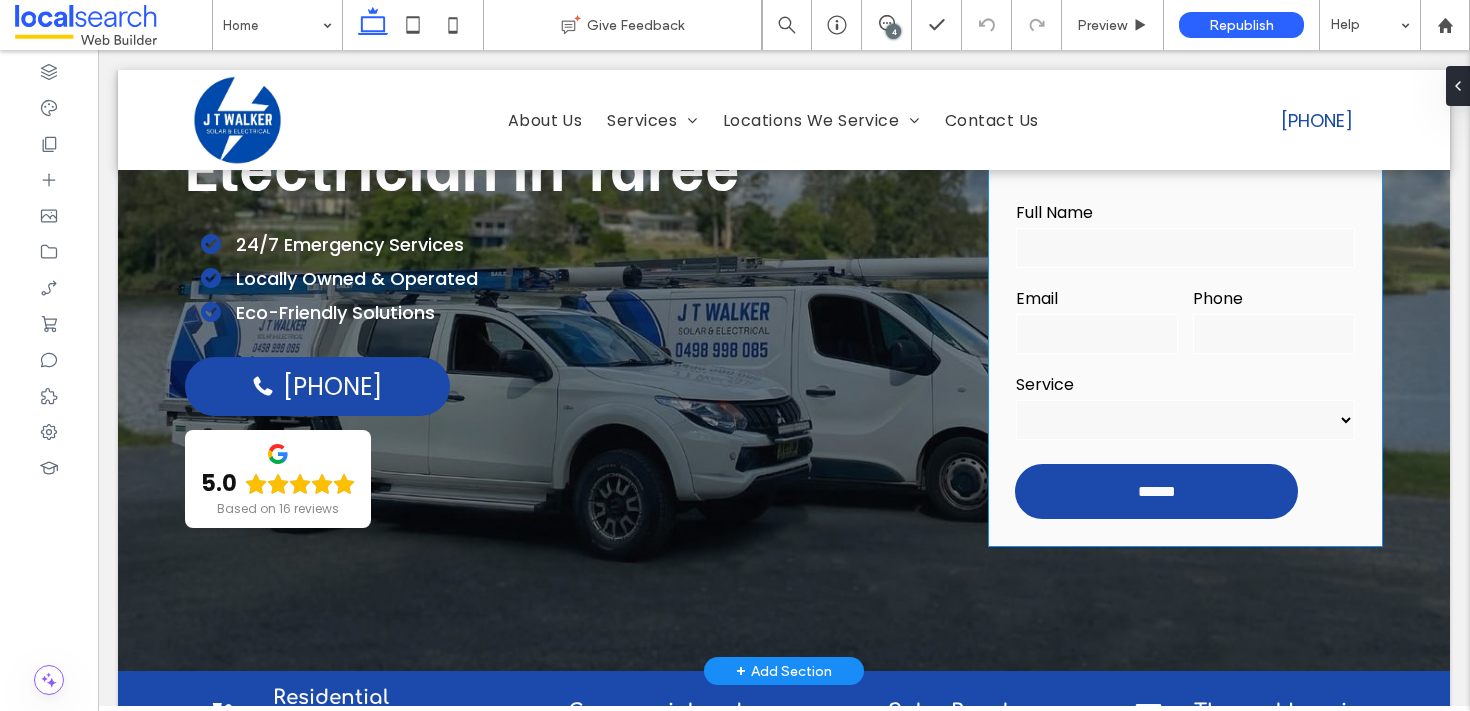 scroll, scrollTop: 345, scrollLeft: 0, axis: vertical 